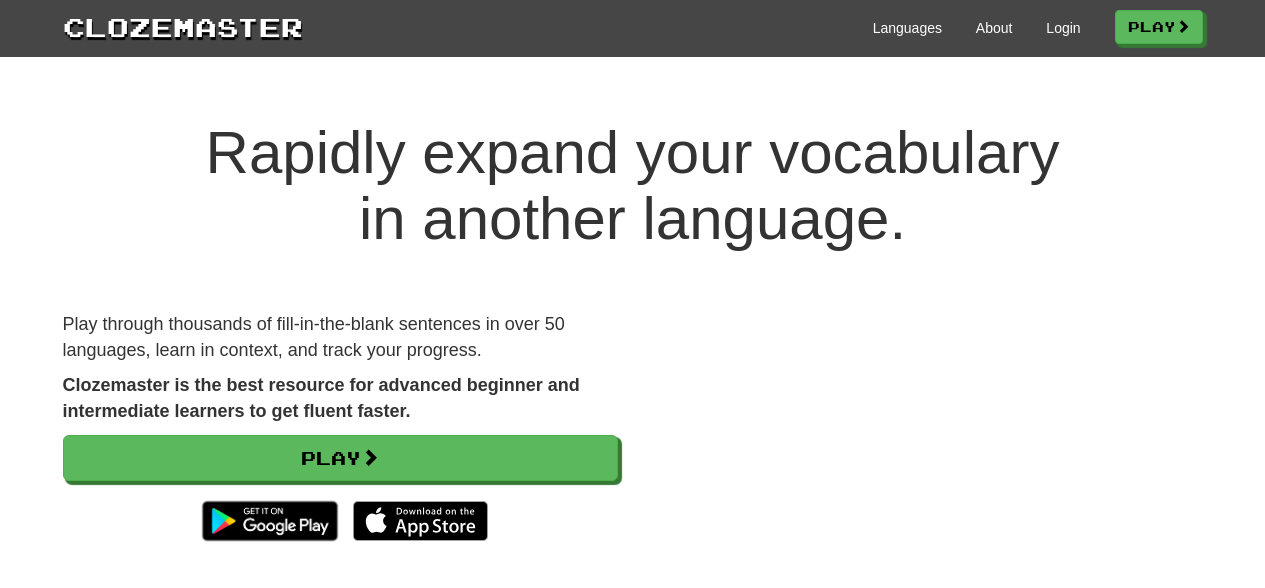 scroll, scrollTop: 0, scrollLeft: 0, axis: both 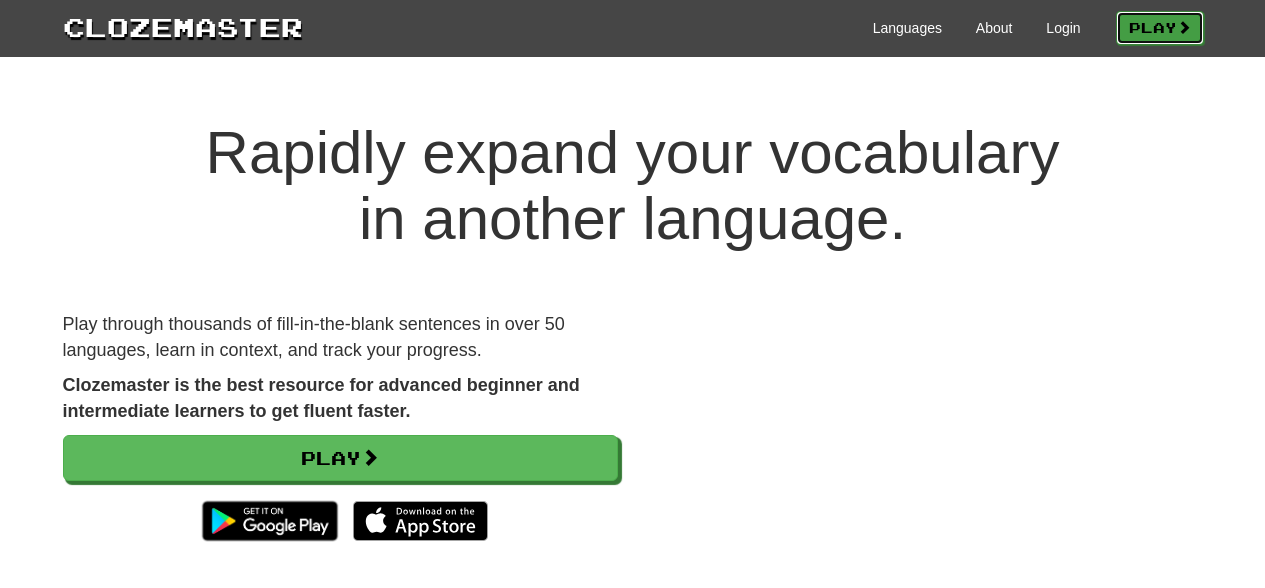 click on "Play" at bounding box center [1160, 28] 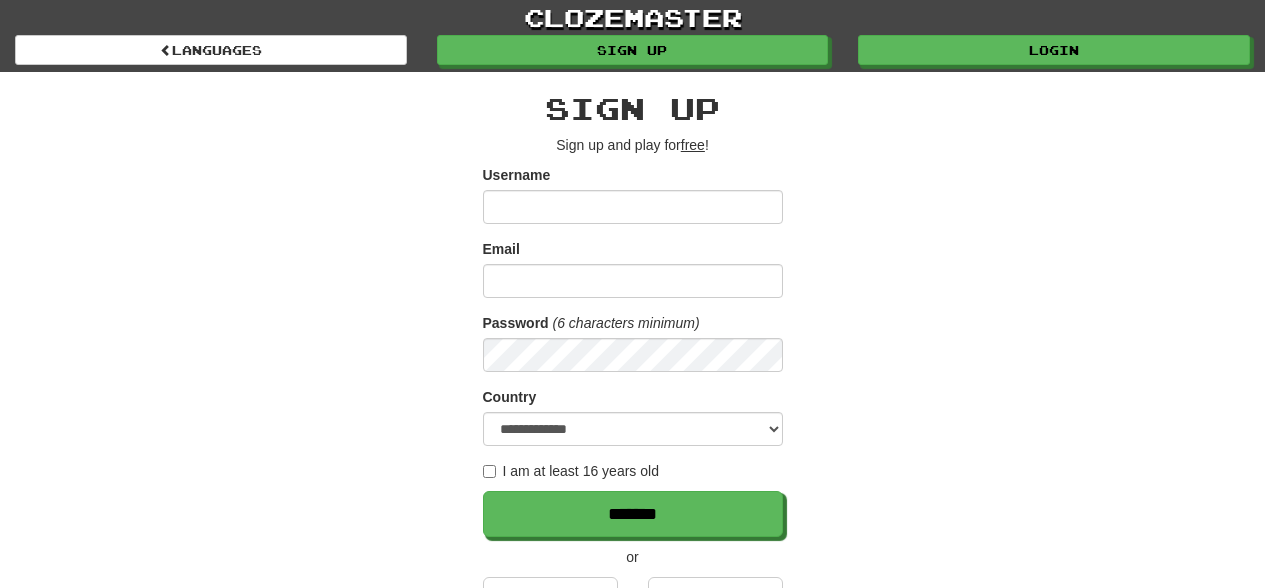 scroll, scrollTop: 0, scrollLeft: 0, axis: both 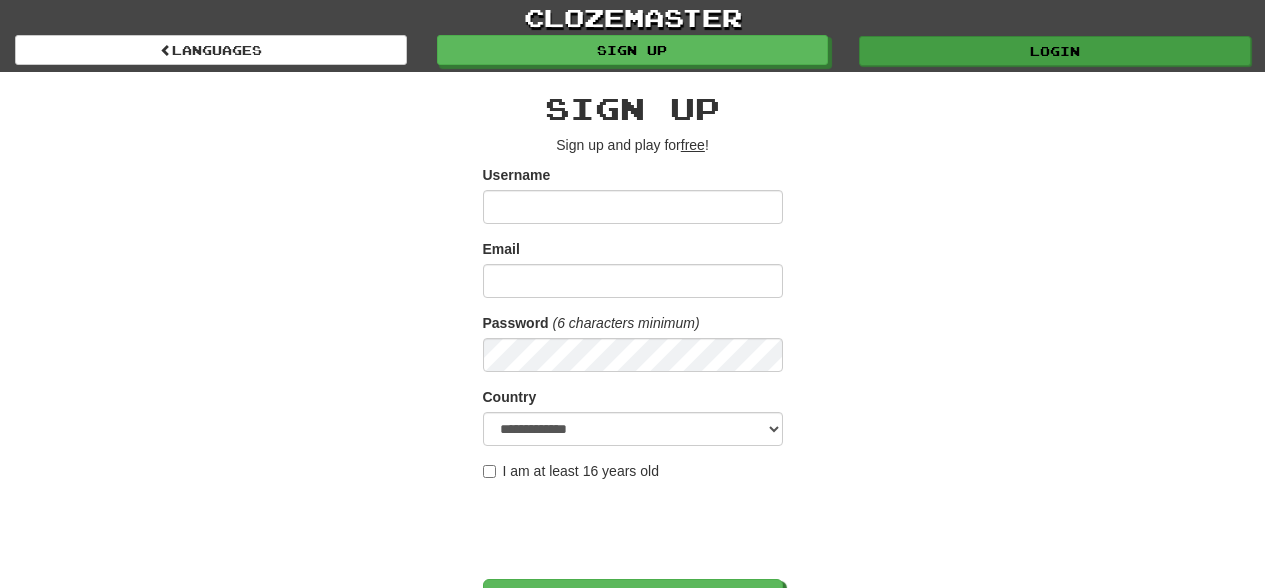 type on "**********" 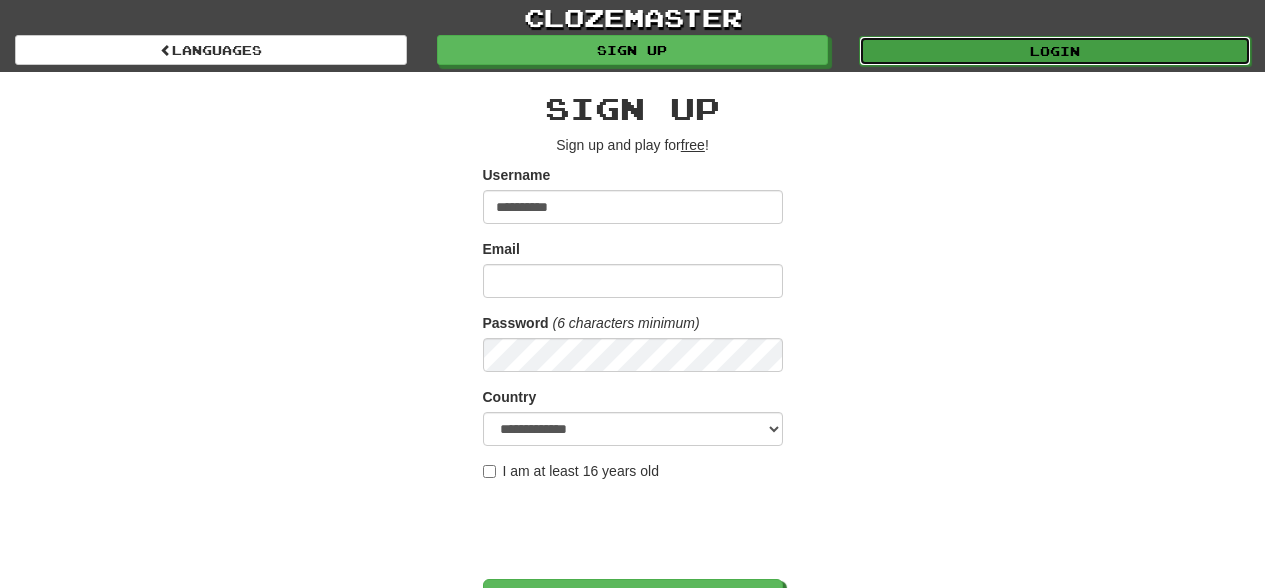click on "Login" at bounding box center [1055, 51] 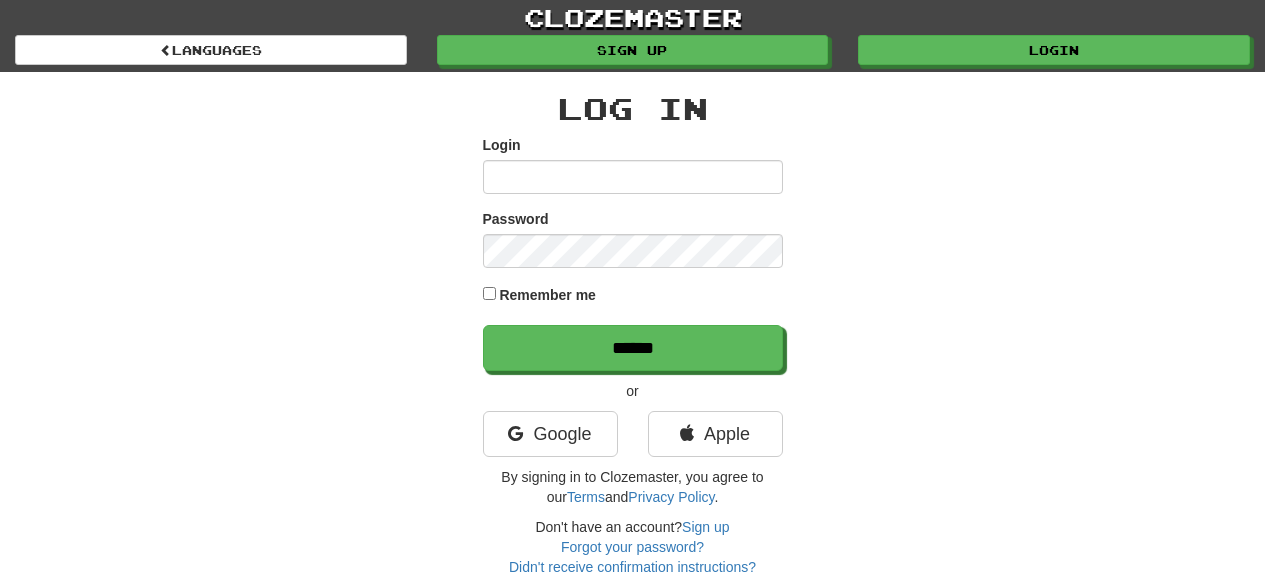 scroll, scrollTop: 0, scrollLeft: 0, axis: both 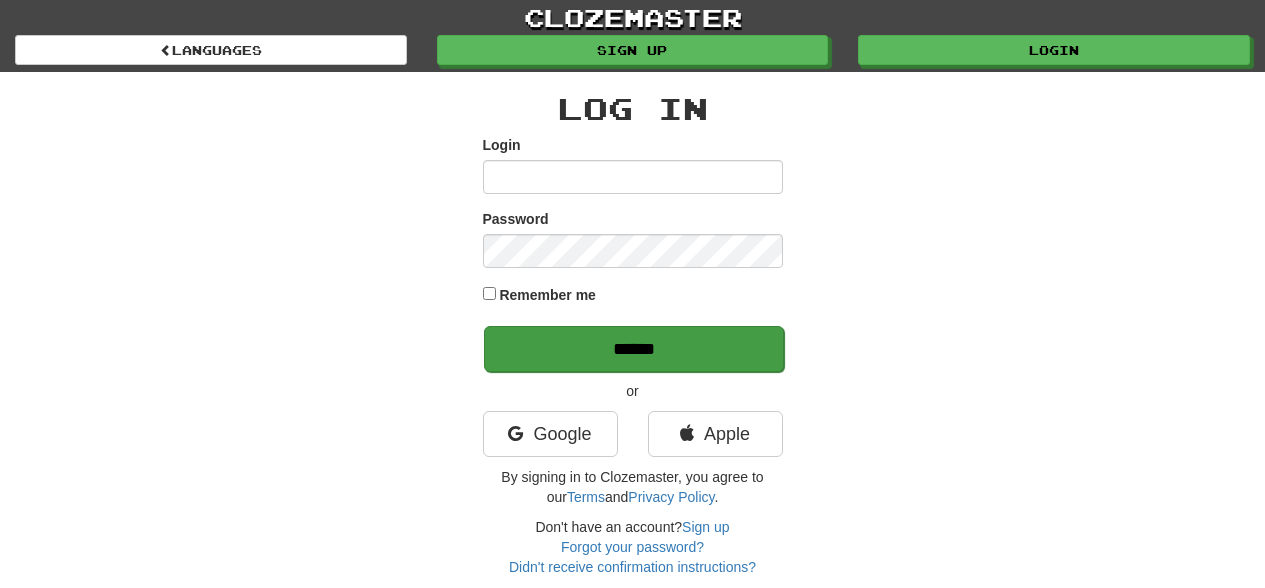 type on "**********" 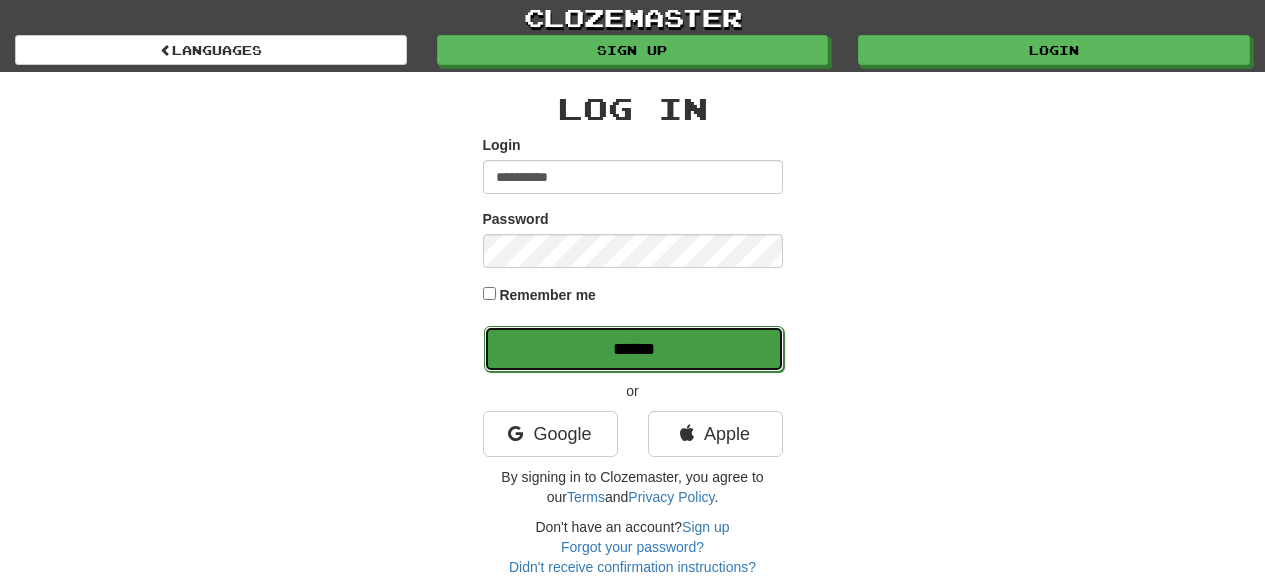 click on "******" at bounding box center (634, 349) 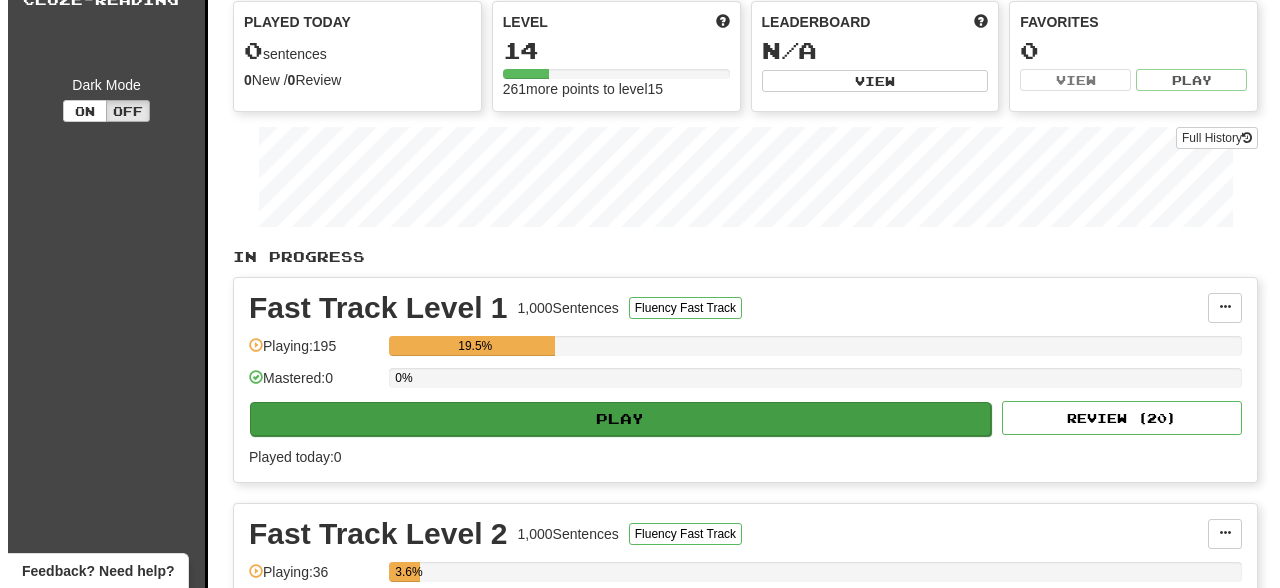 scroll, scrollTop: 185, scrollLeft: 0, axis: vertical 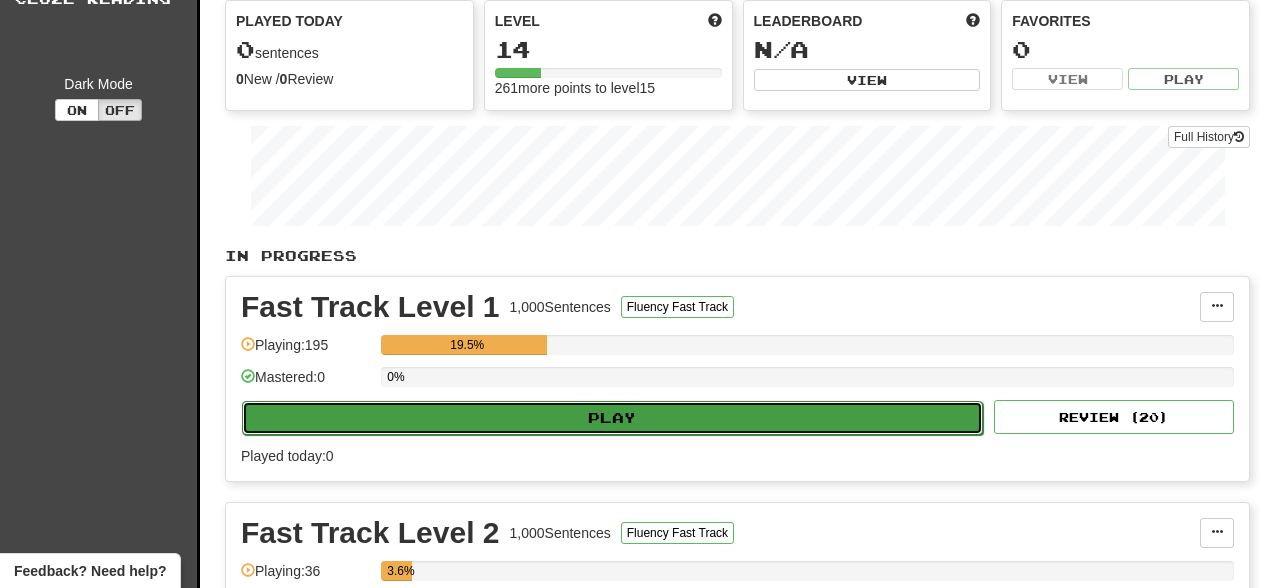 click on "Play" at bounding box center [612, 418] 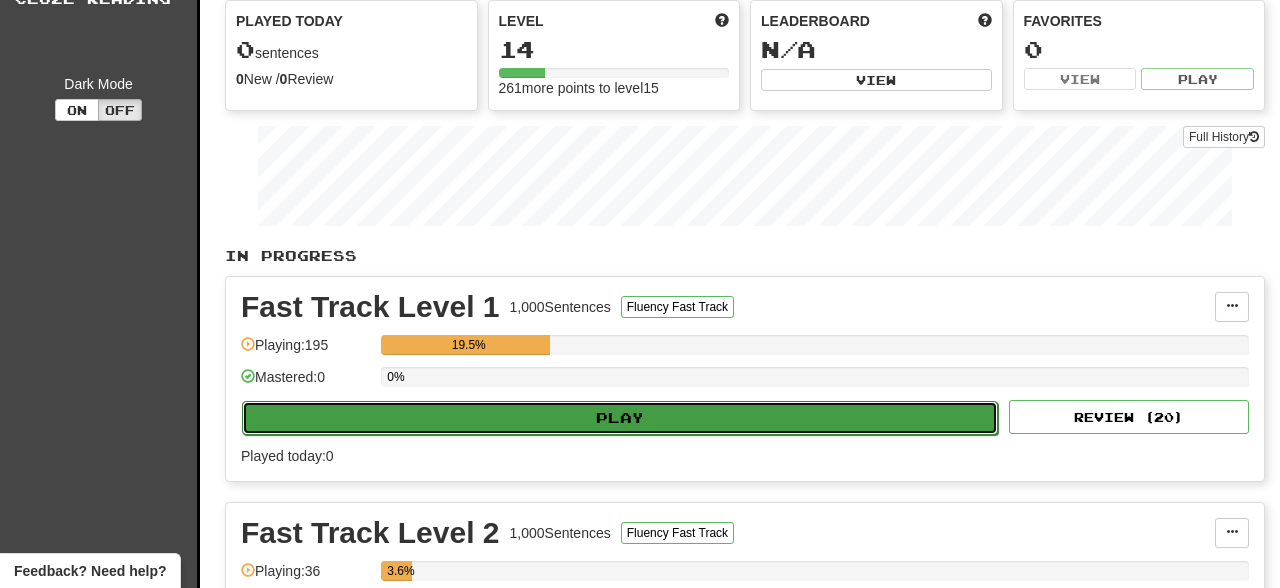 select on "**" 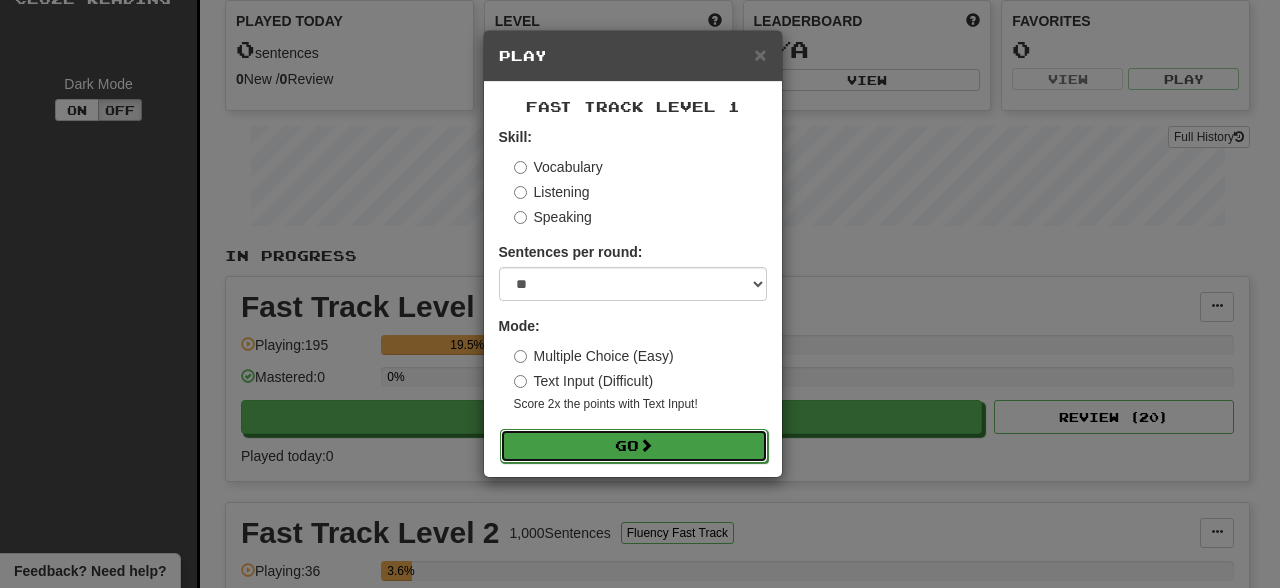 click on "Go" at bounding box center (634, 446) 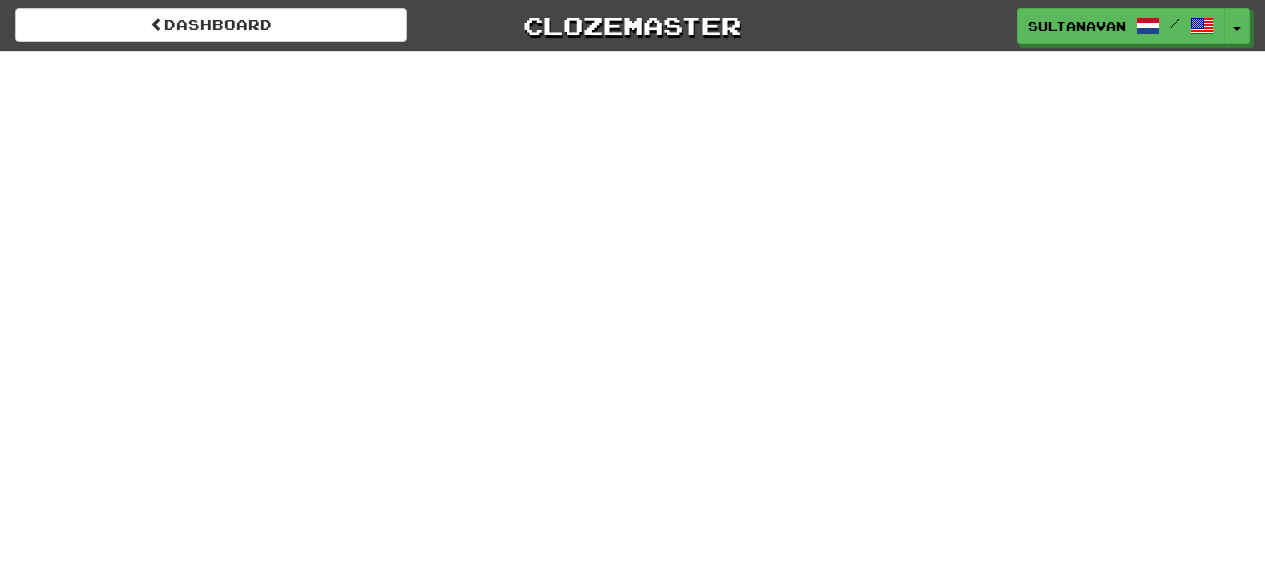 scroll, scrollTop: 0, scrollLeft: 0, axis: both 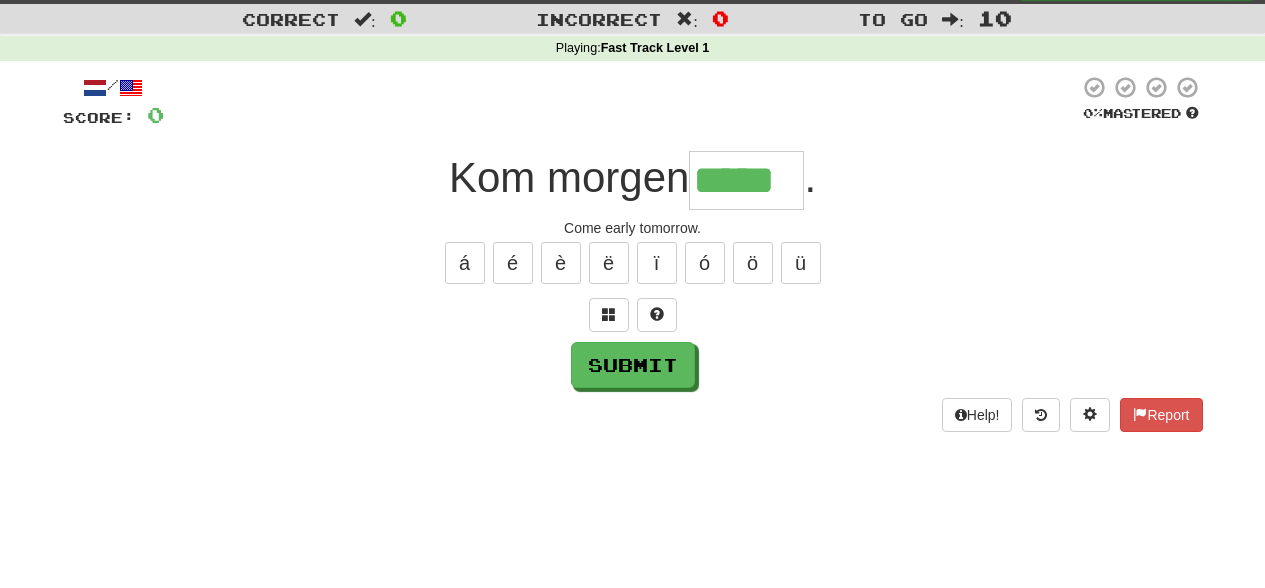 type on "*****" 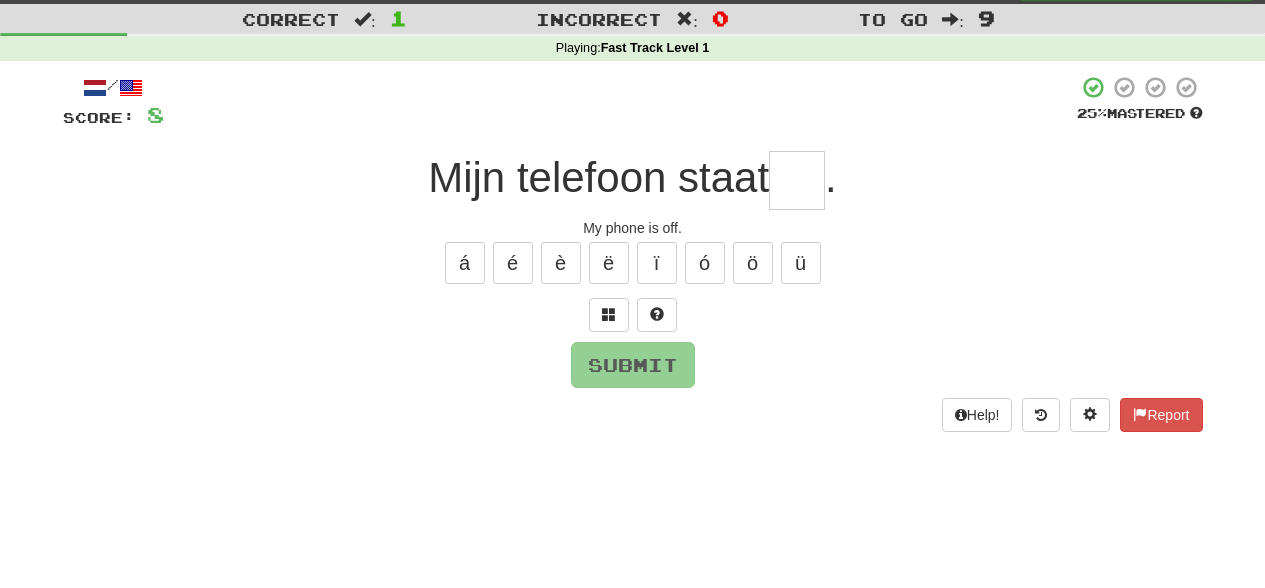 type on "*" 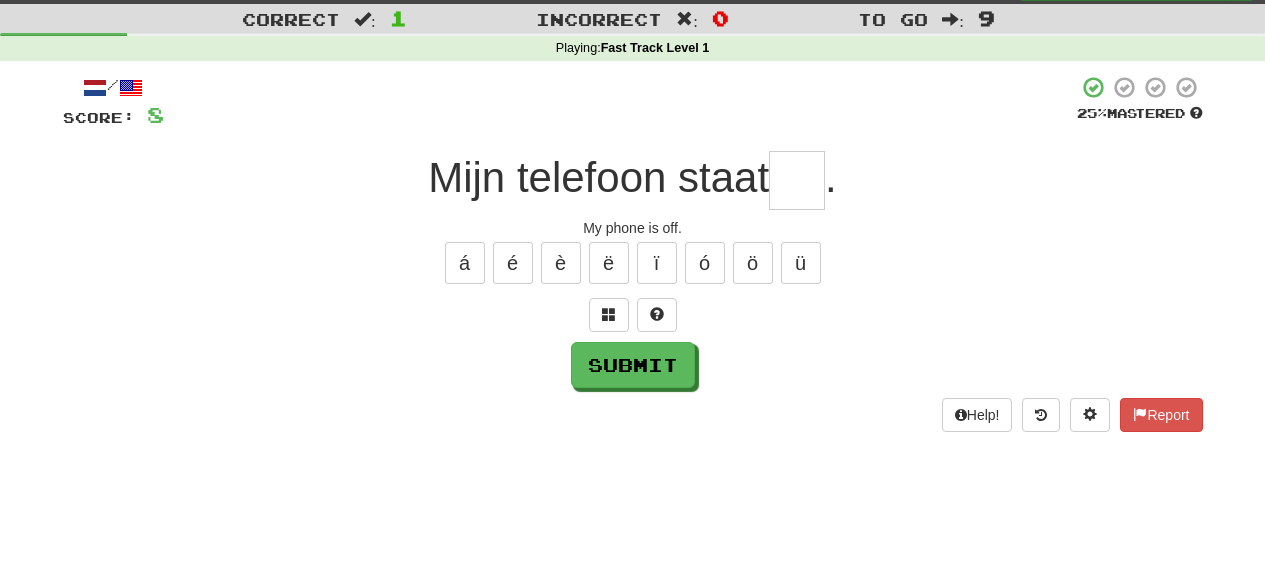 type on "*" 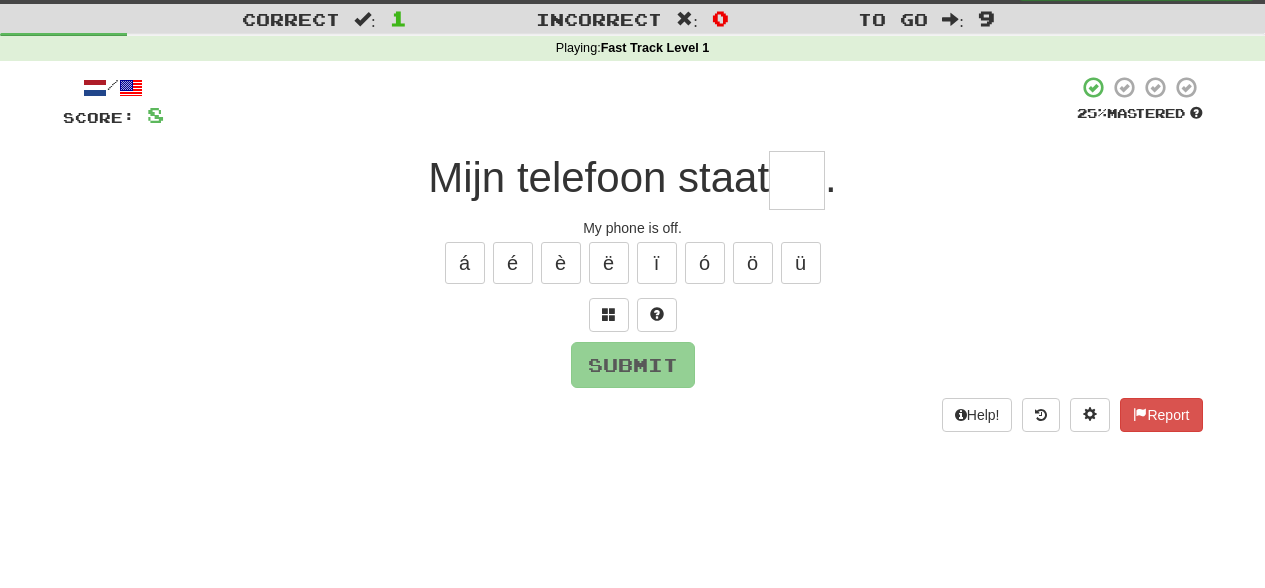 type on "*" 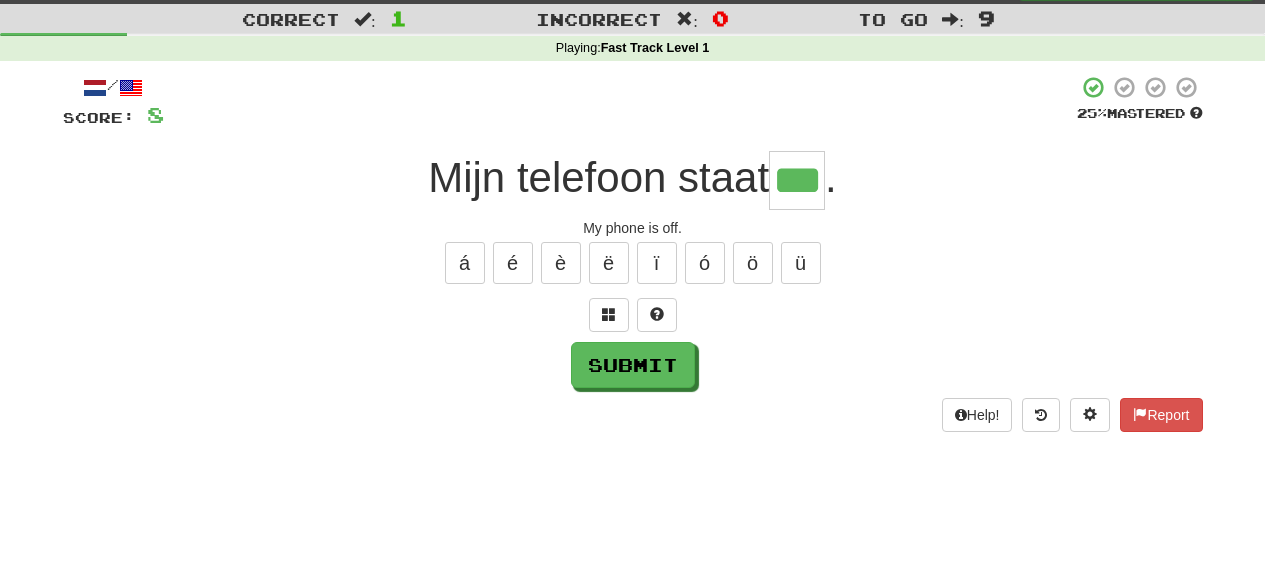 type on "***" 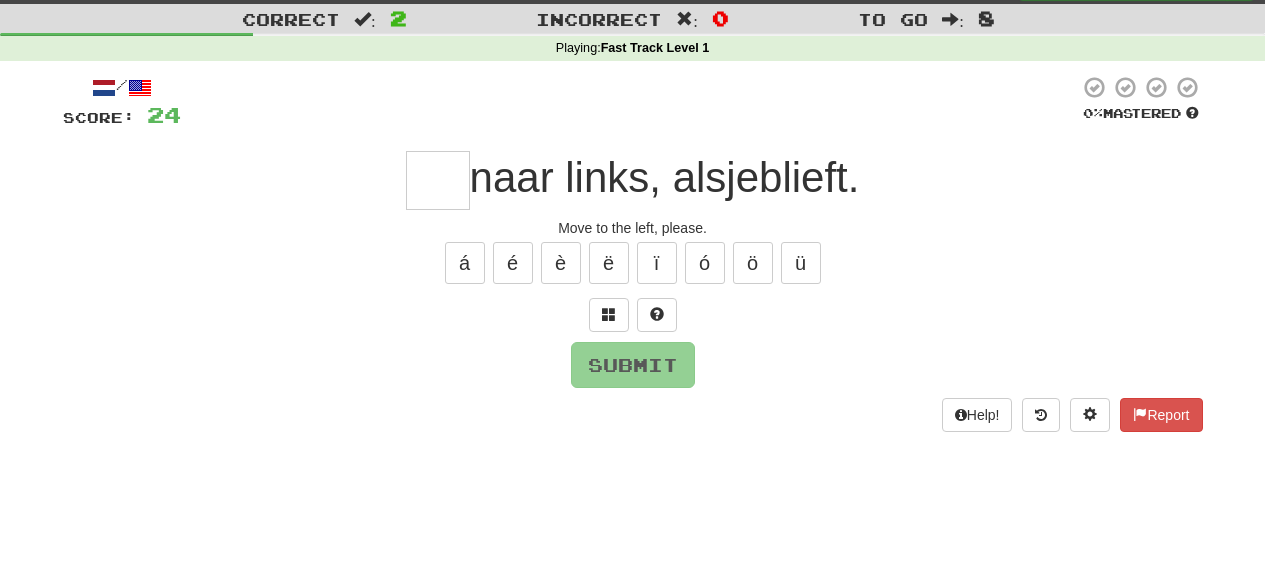 type on "*" 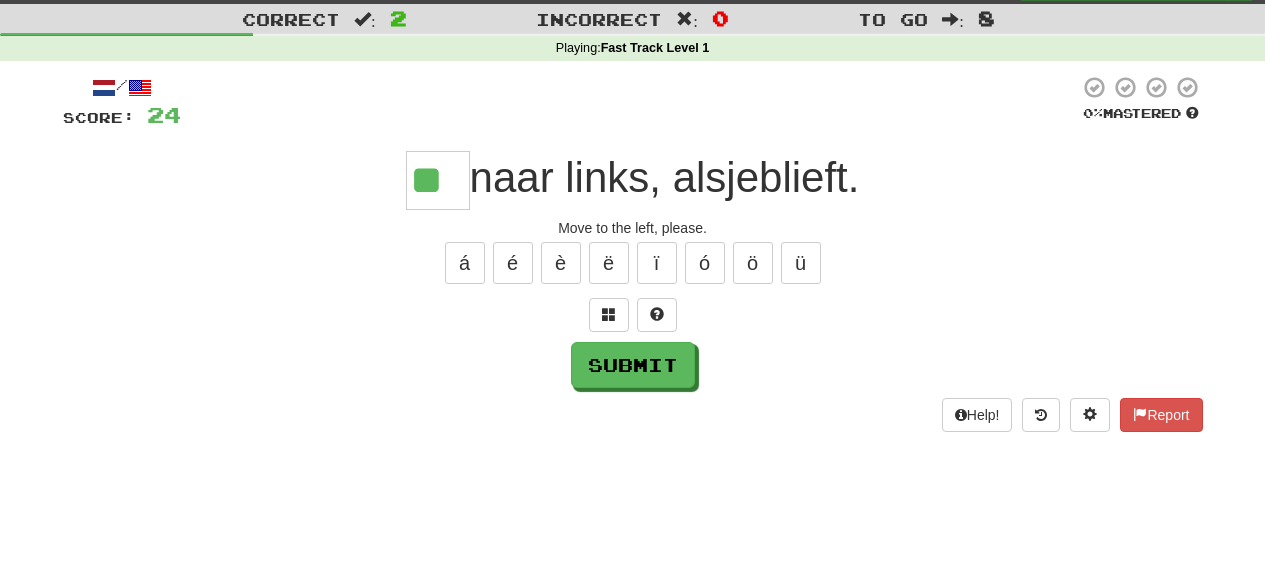 type on "**" 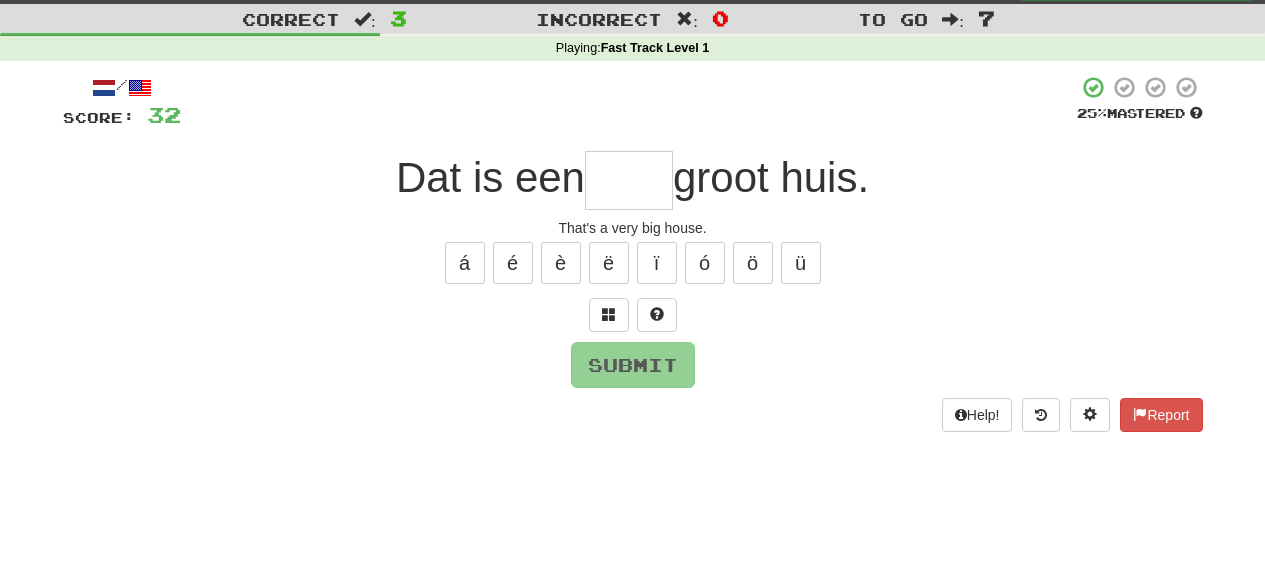 type on "*" 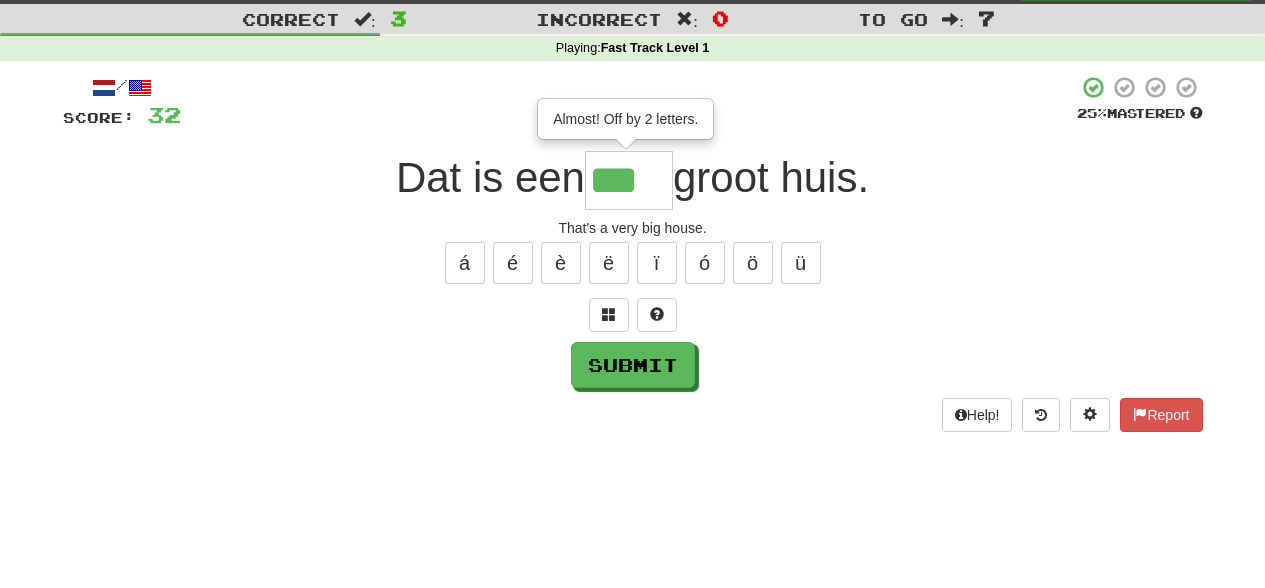 scroll, scrollTop: 0, scrollLeft: 0, axis: both 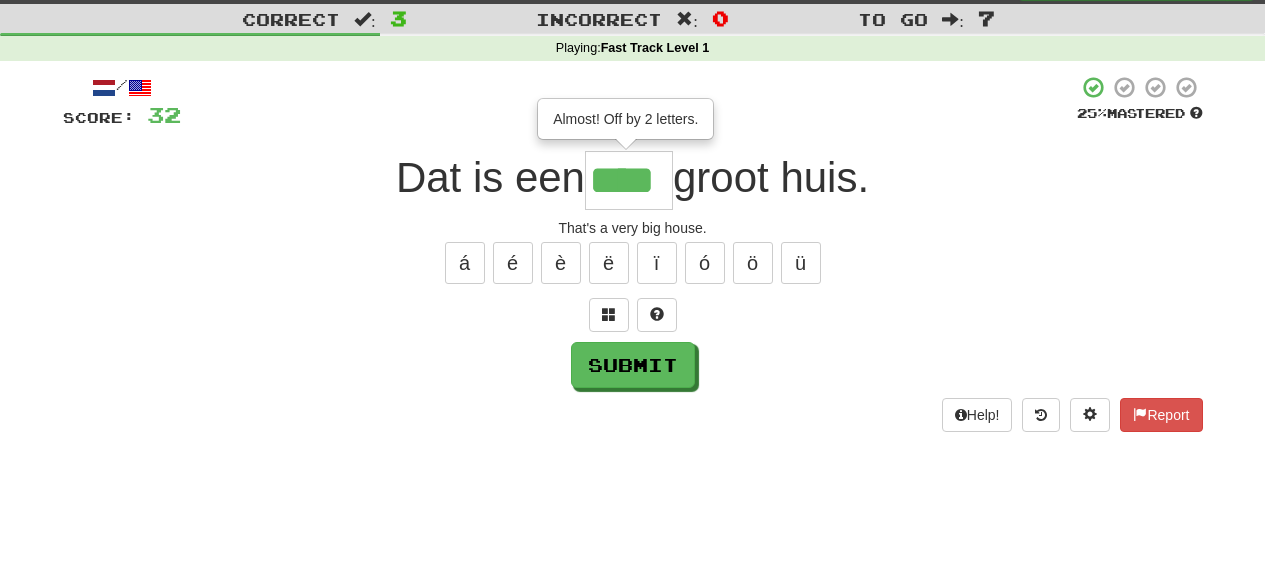 type on "****" 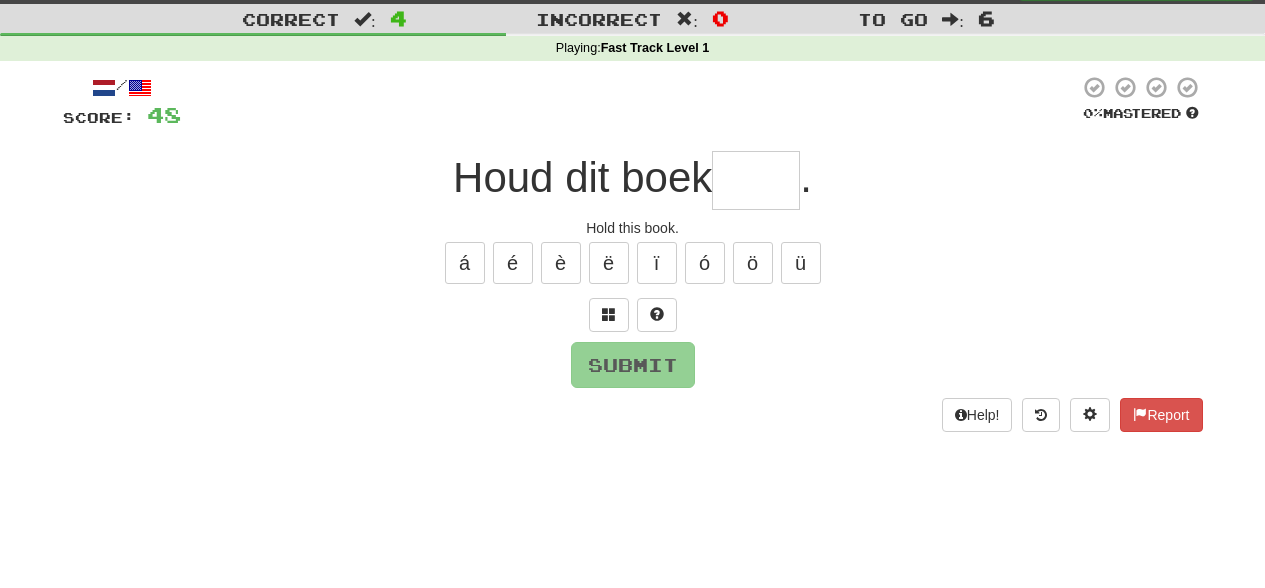 type on "*" 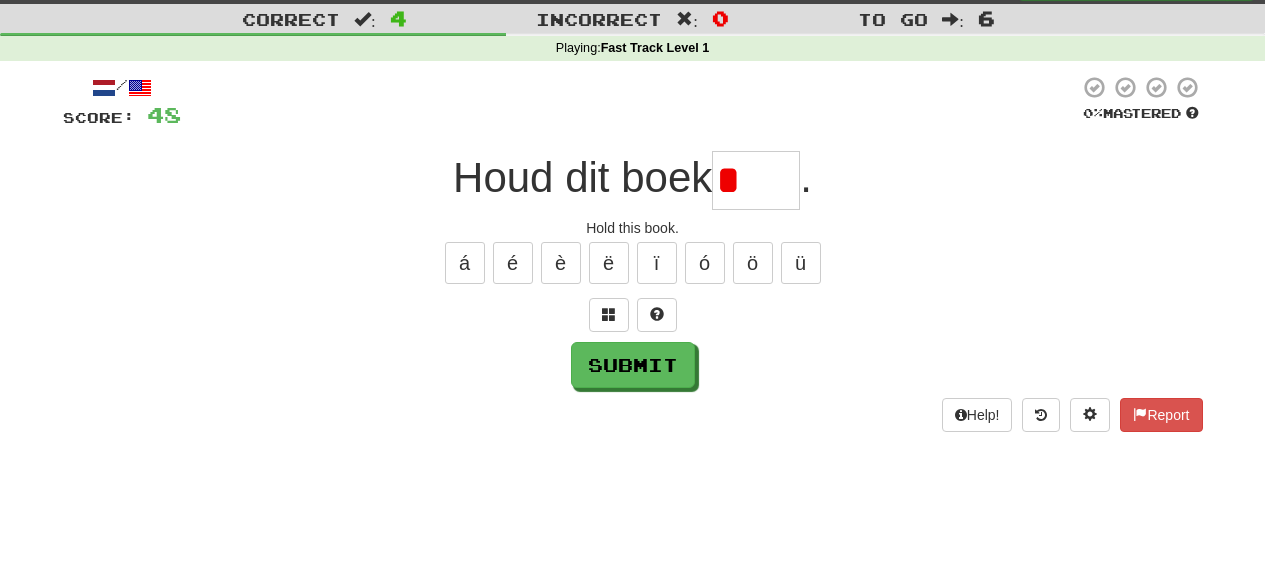 type on "****" 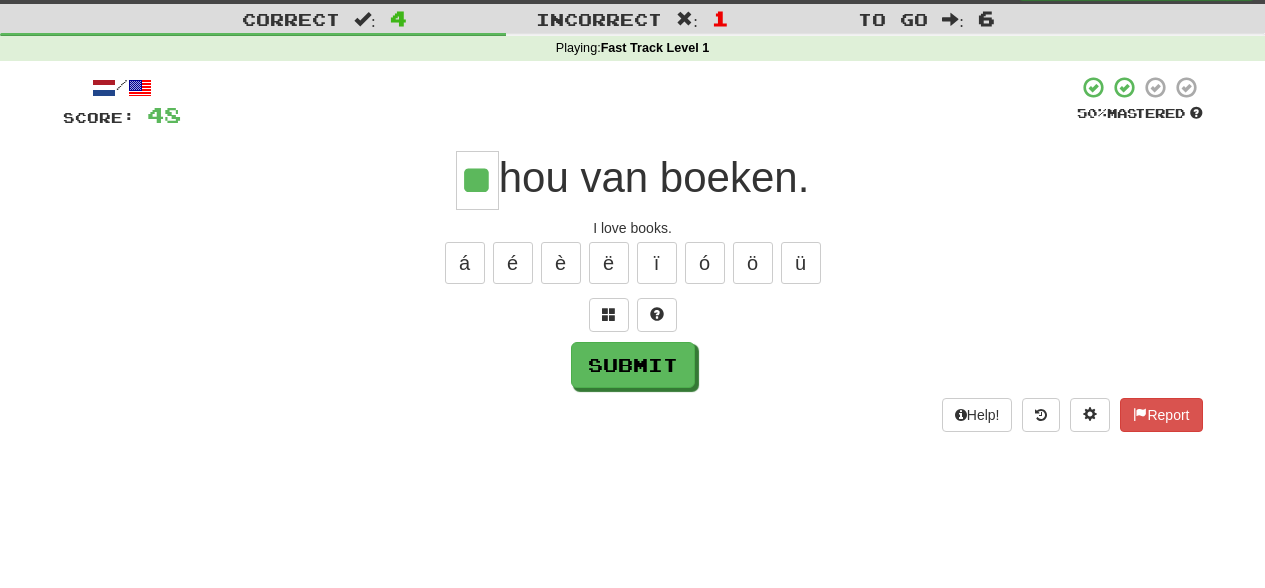 type on "**" 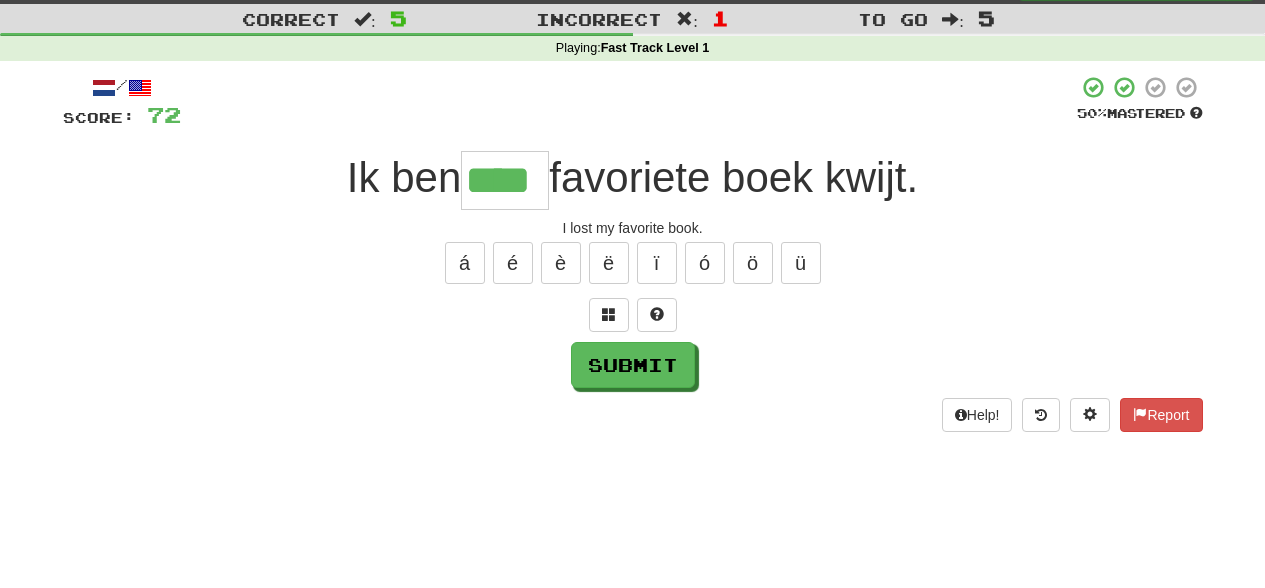 type on "****" 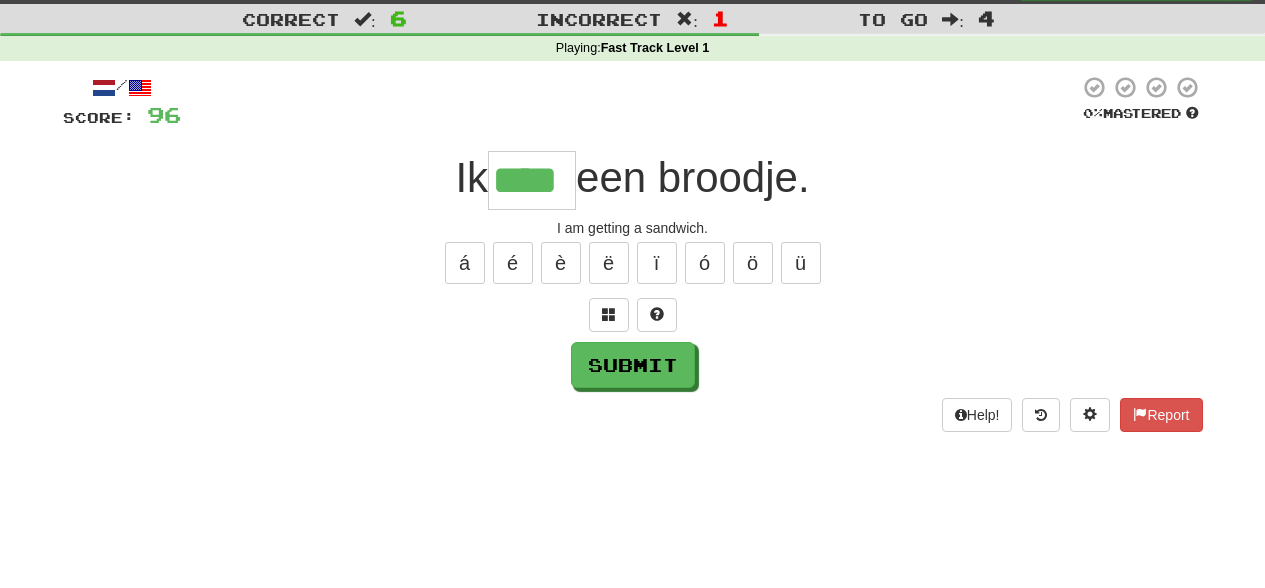 type on "****" 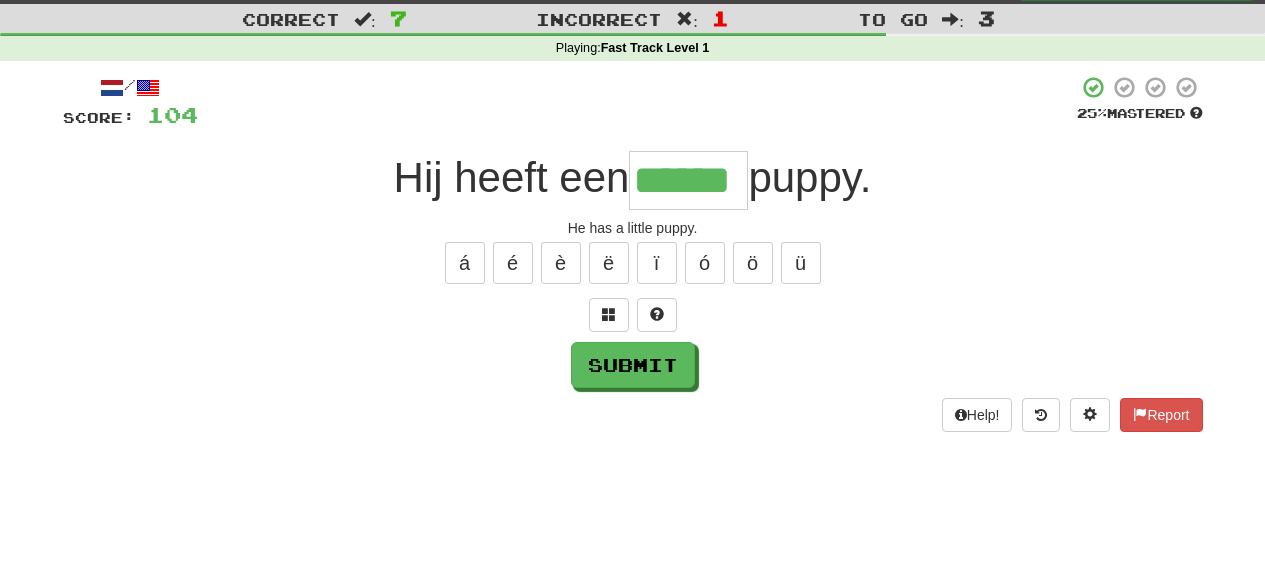 type on "******" 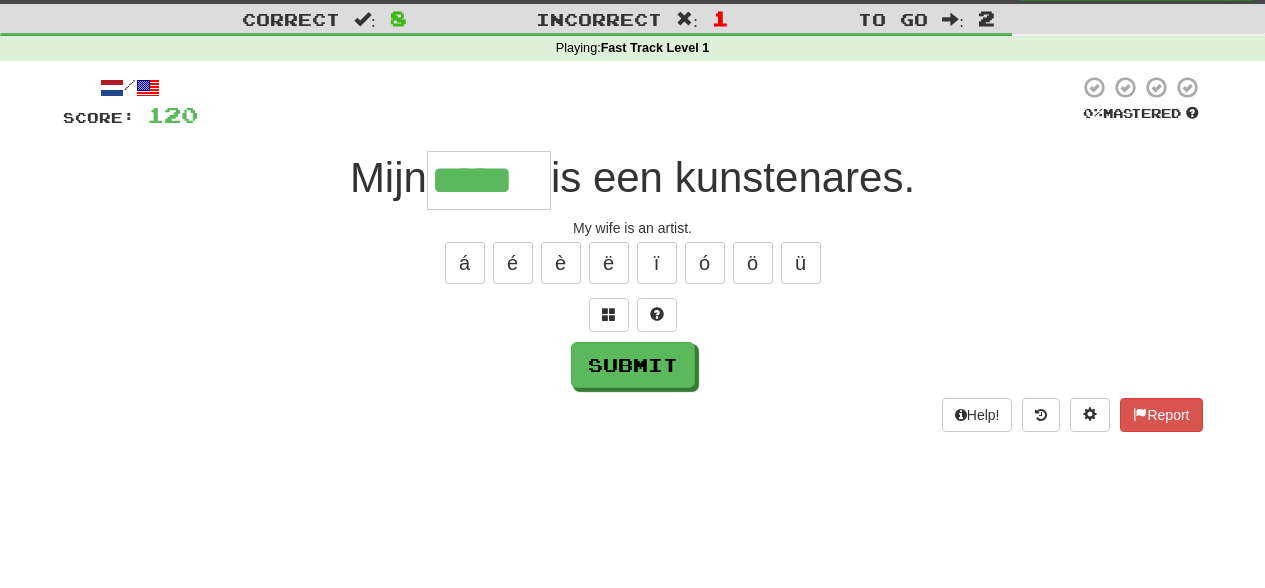 type on "*****" 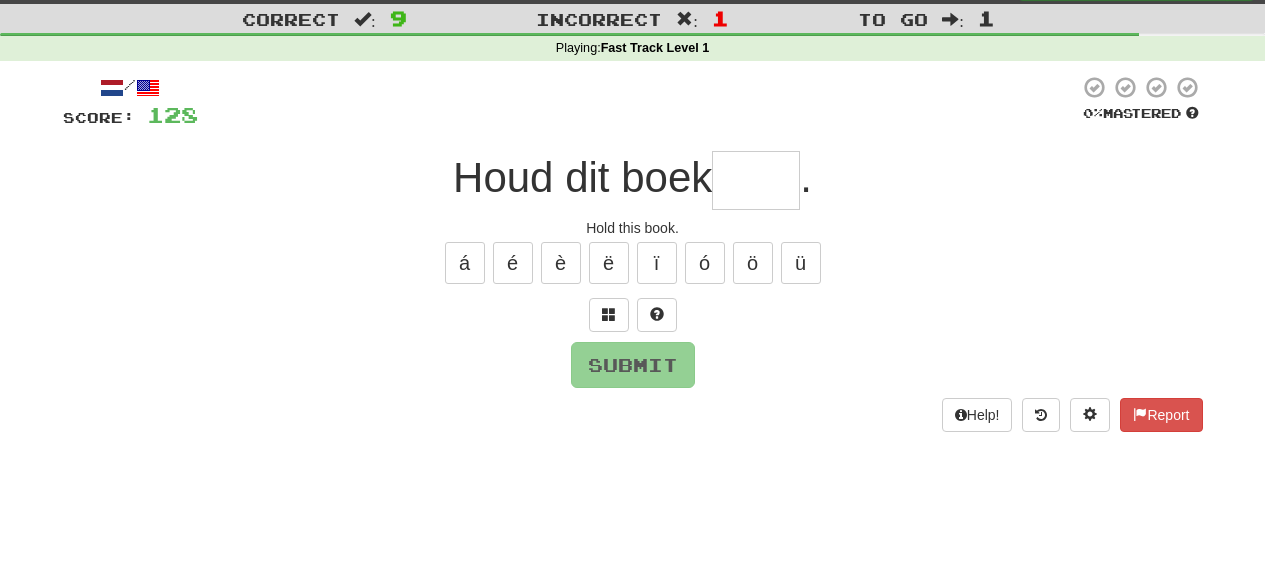 type on "*" 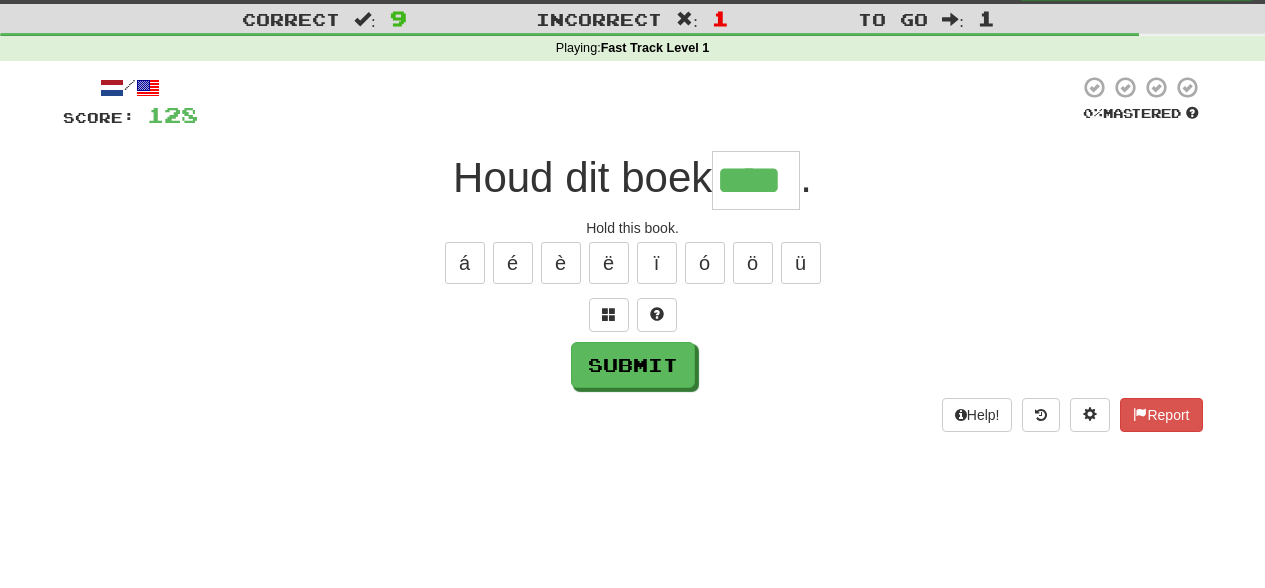 type on "****" 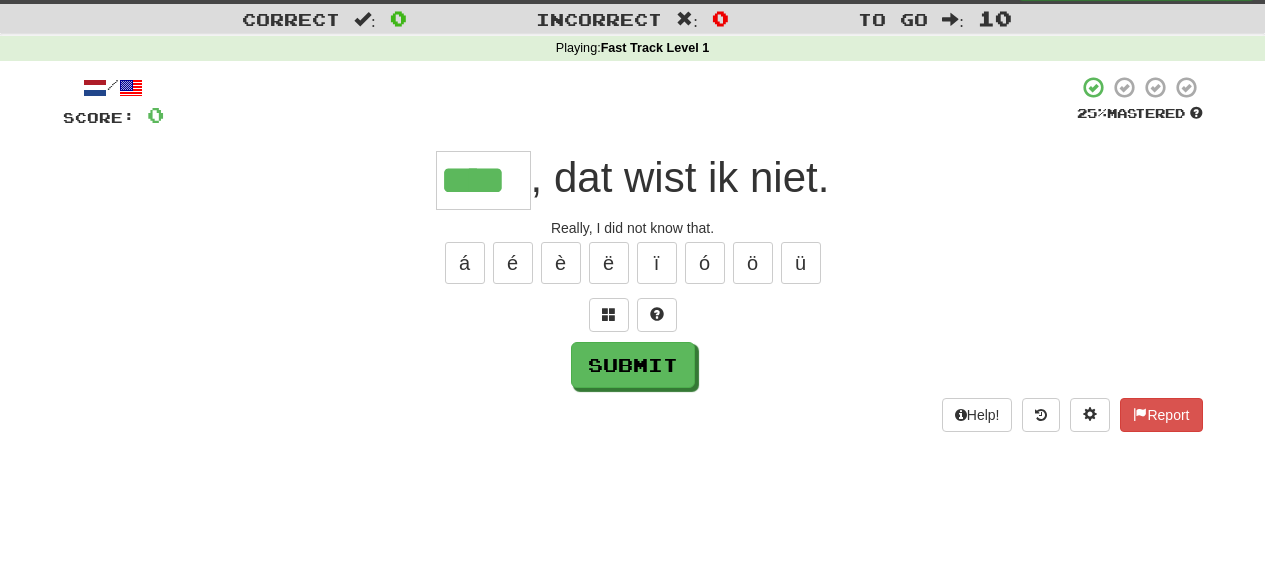 type on "****" 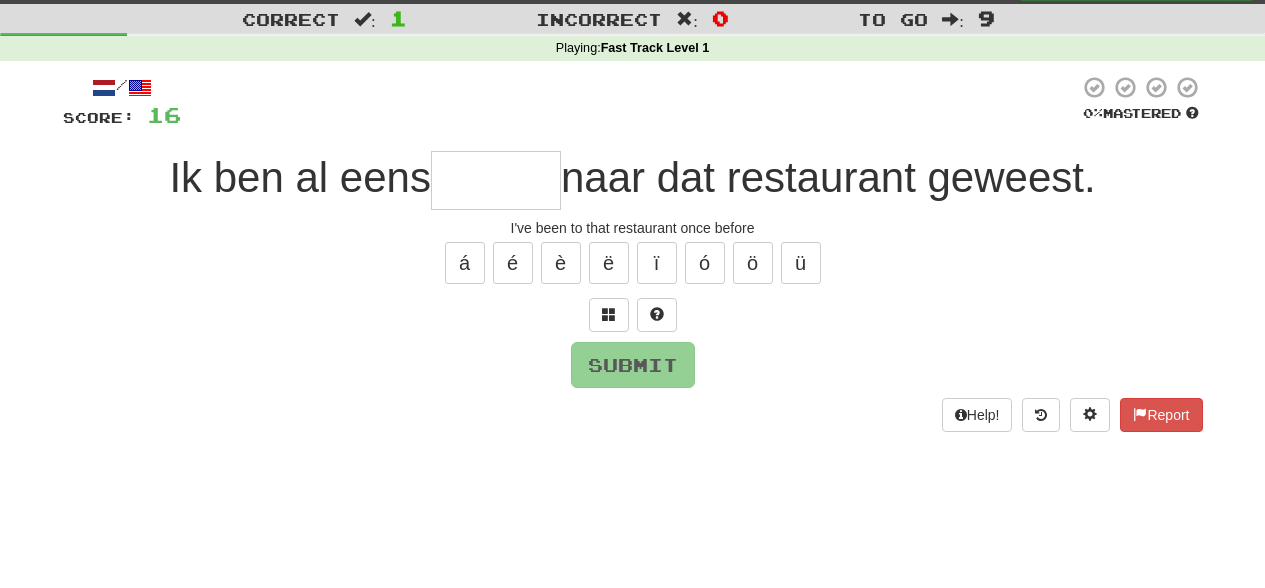 type on "*" 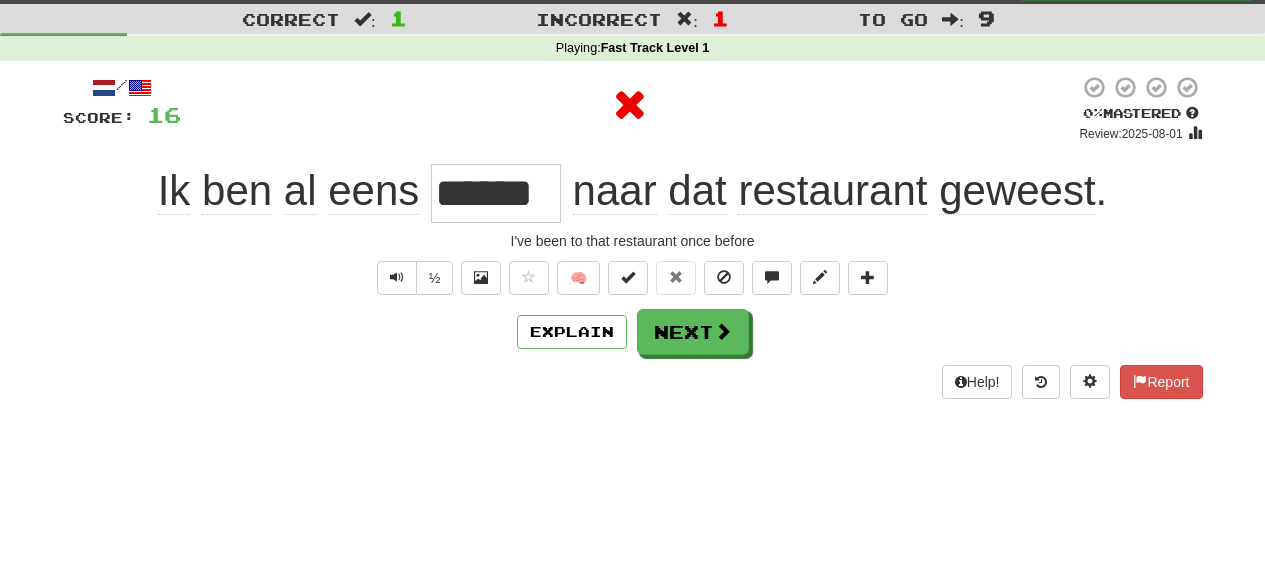 type on "*" 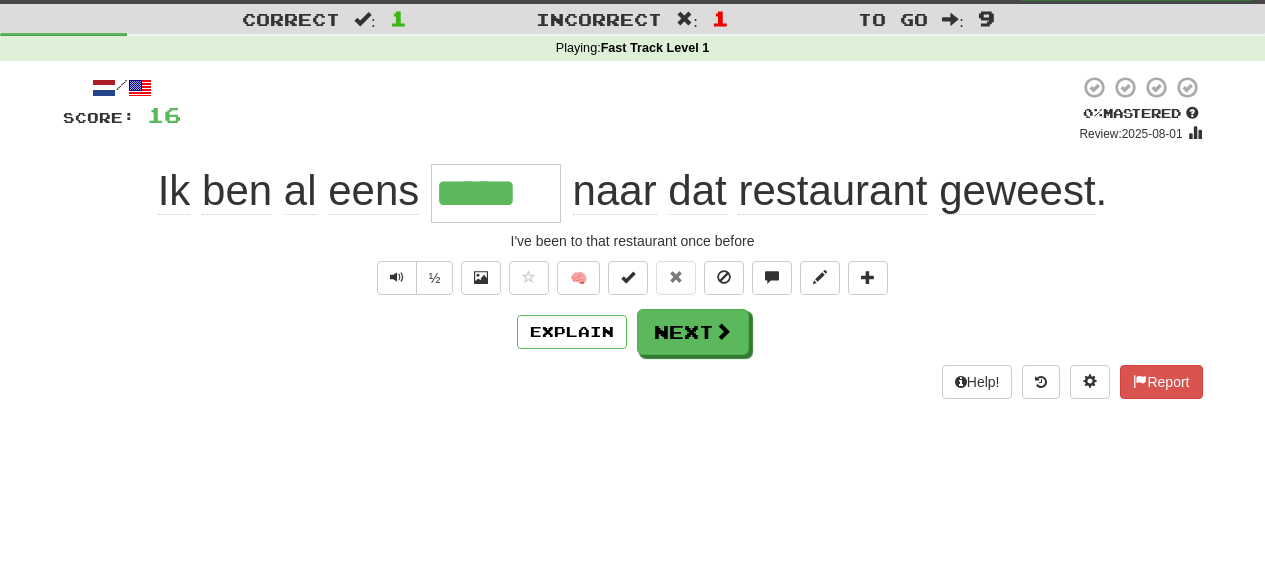 type on "******" 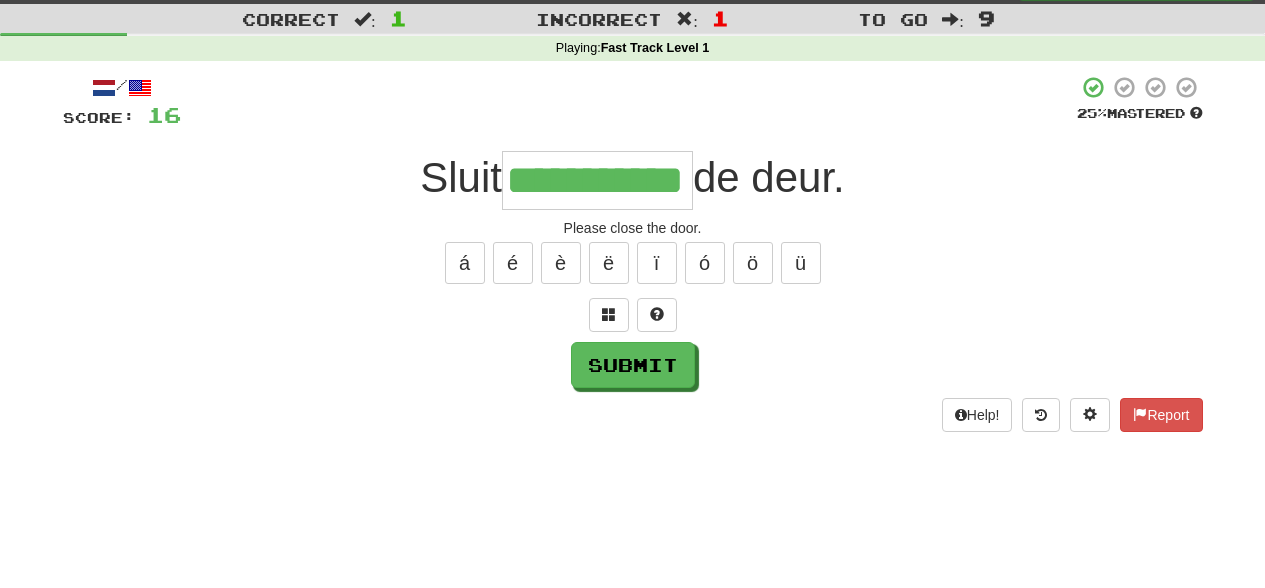 type on "**********" 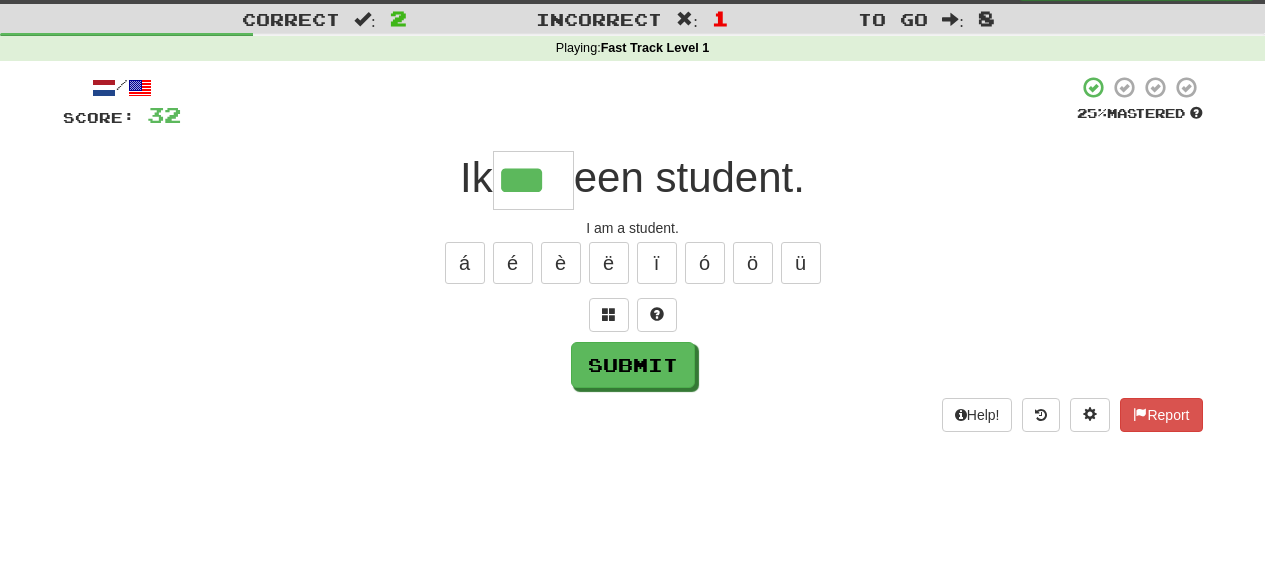 type on "***" 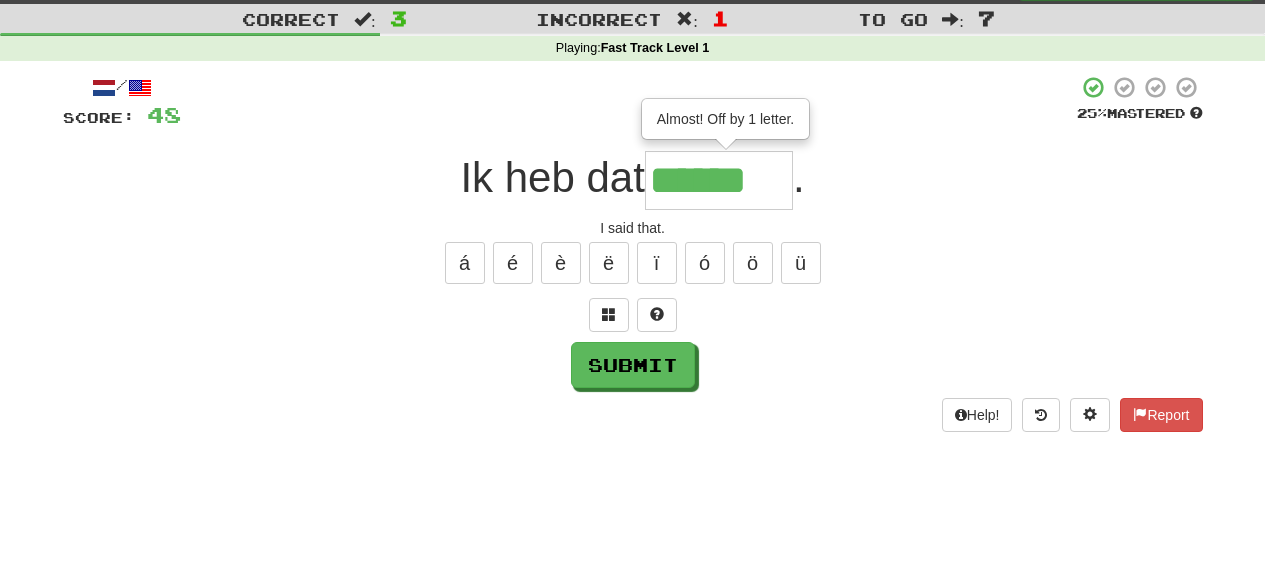 type on "******" 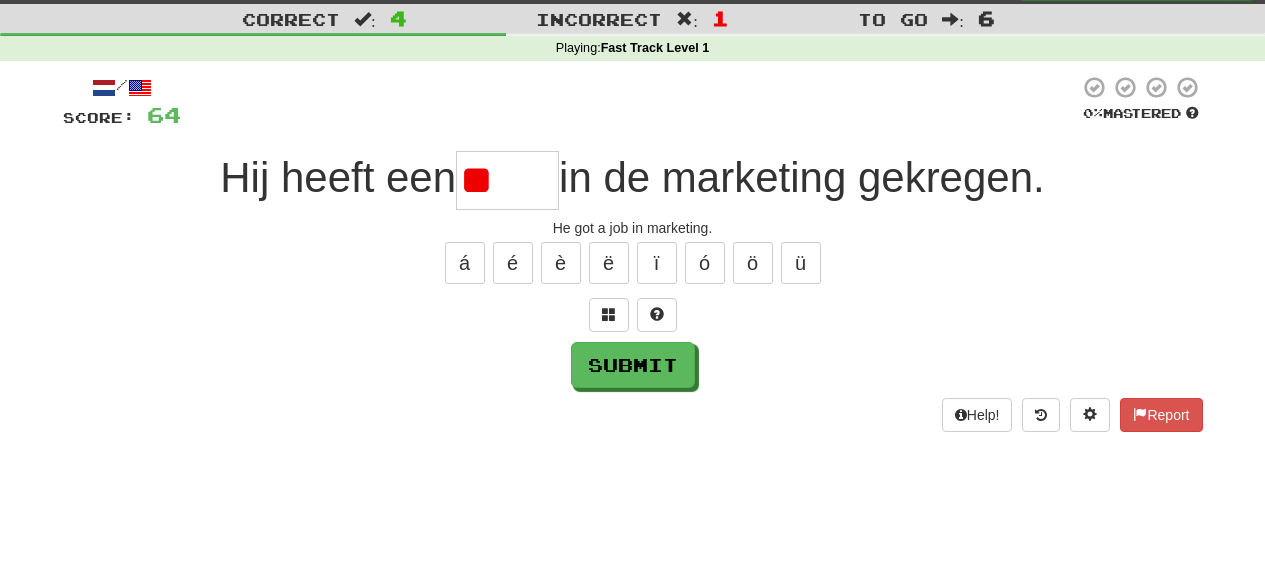 type on "*" 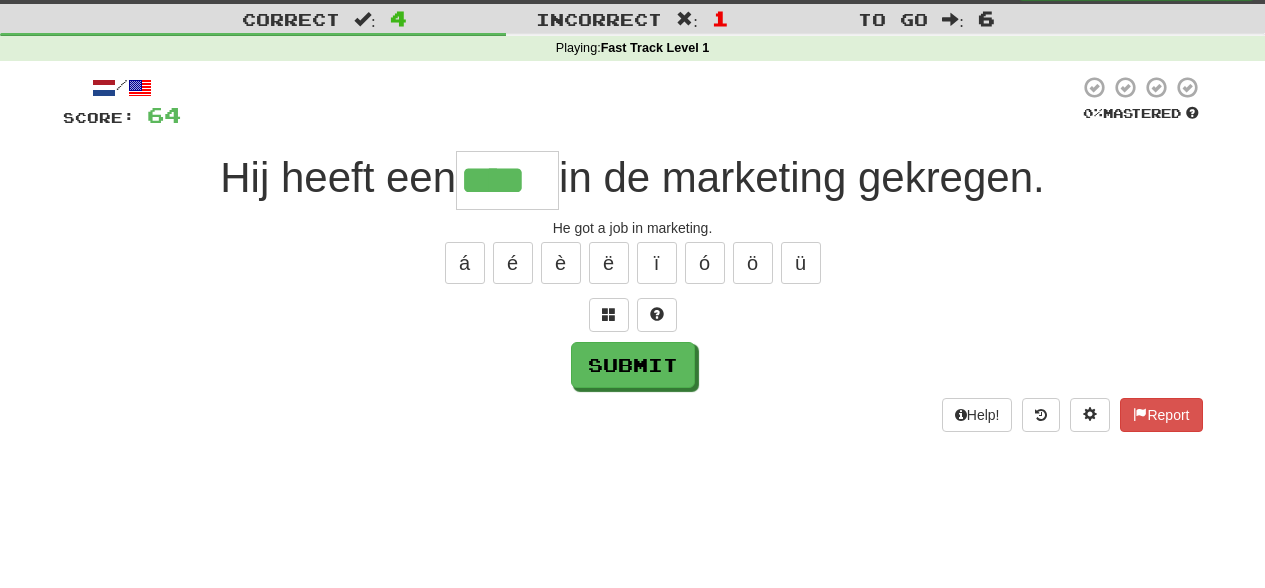 type on "****" 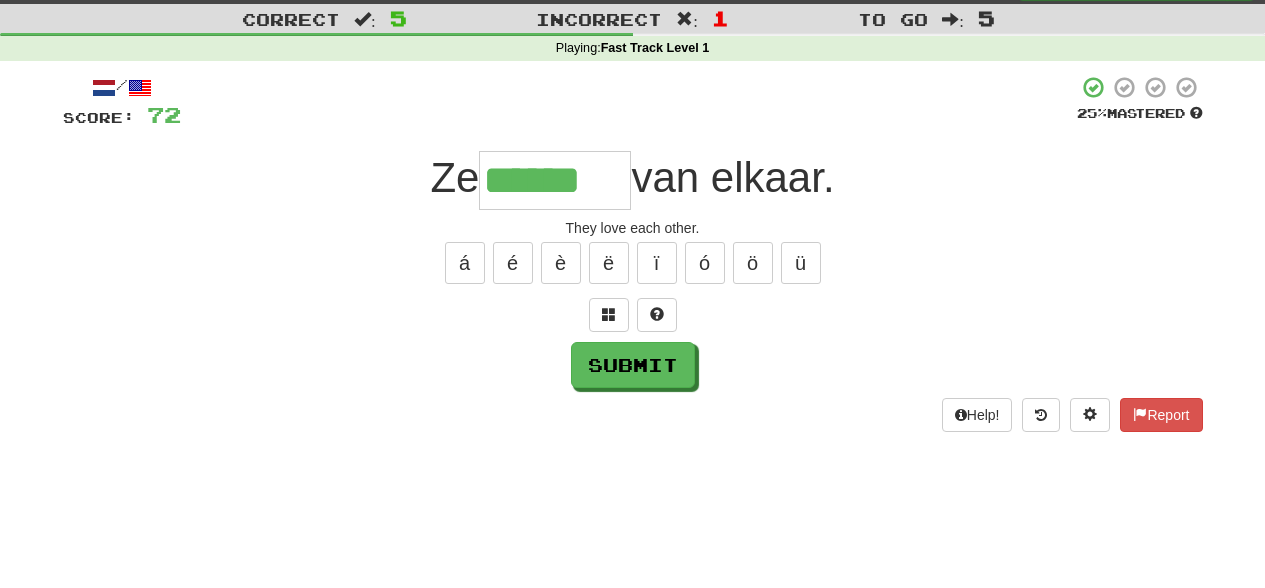 type on "******" 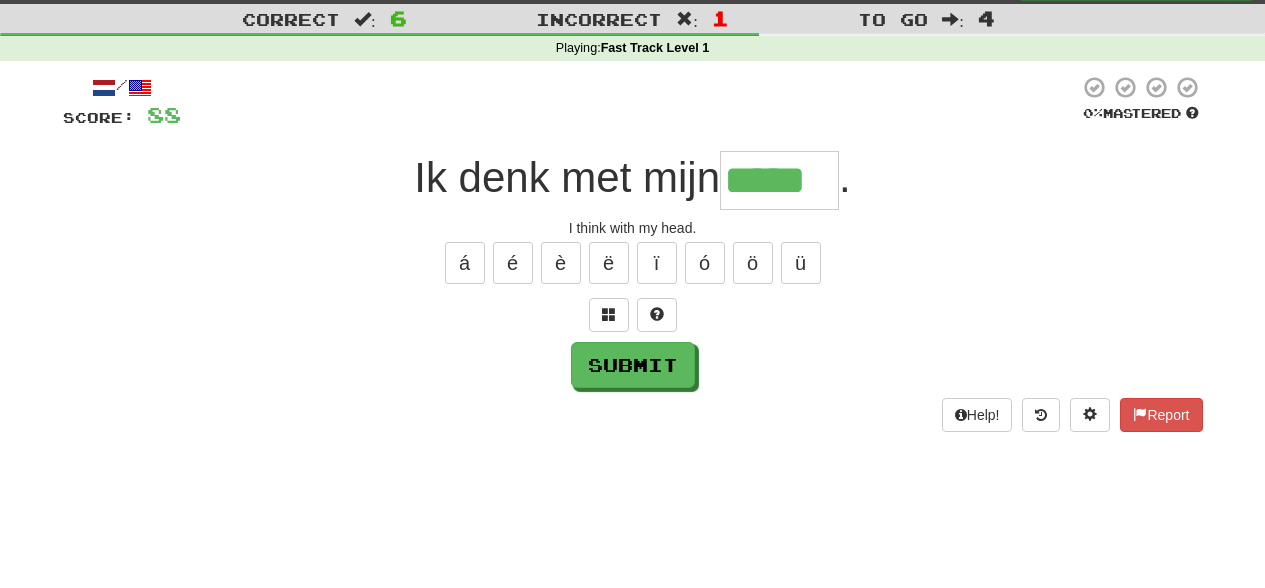 type on "*****" 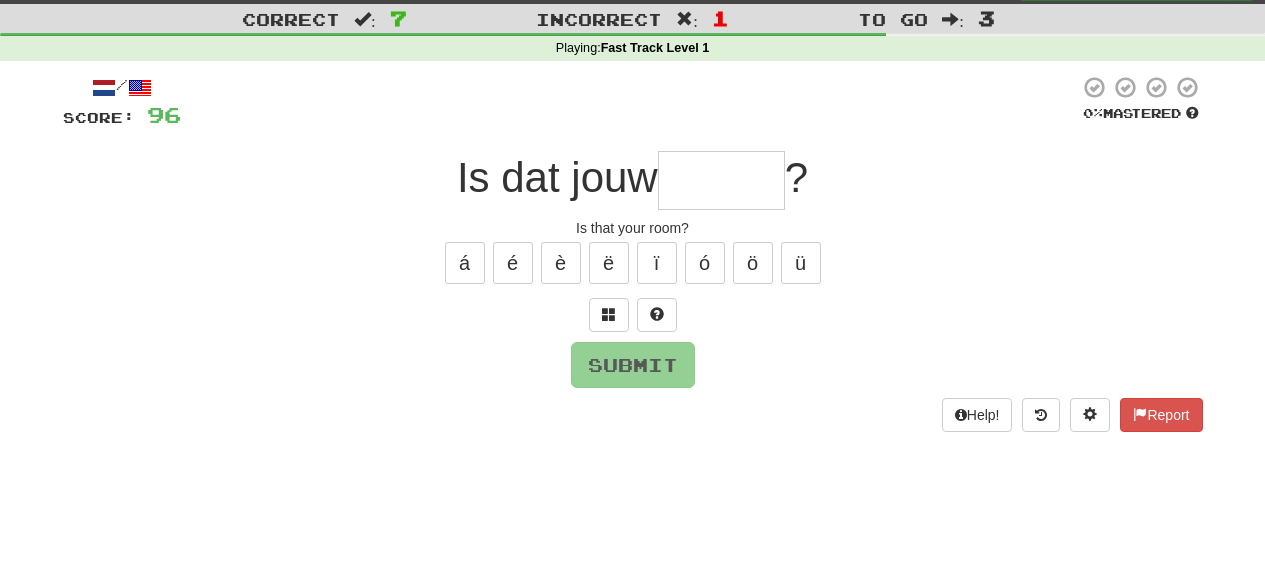 type on "*" 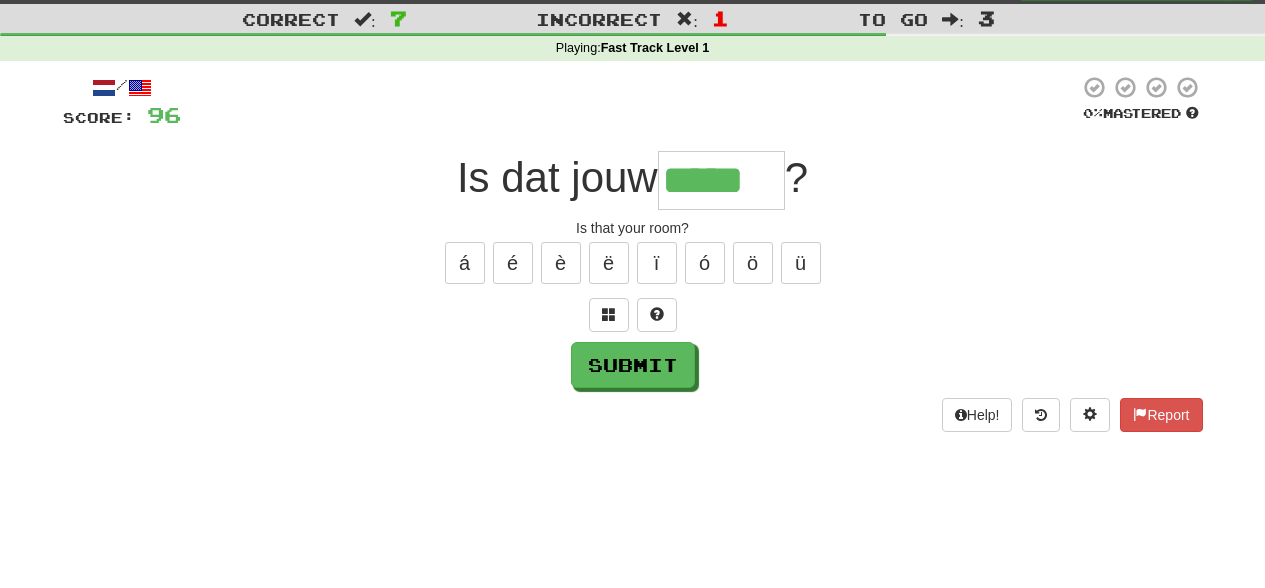 type on "*****" 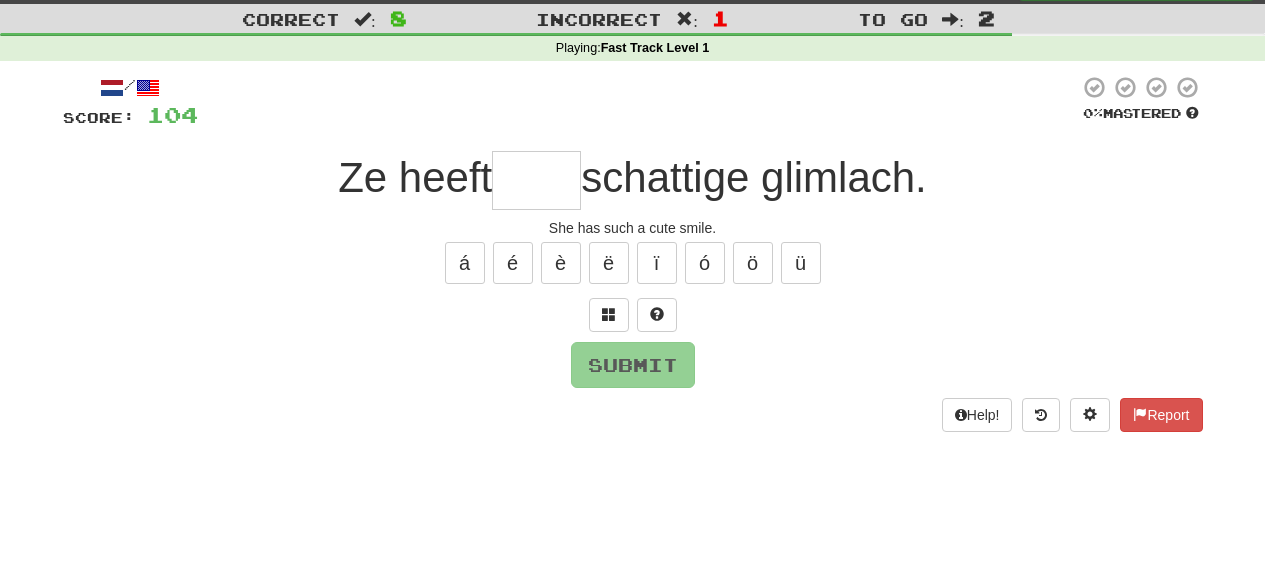 type on "*" 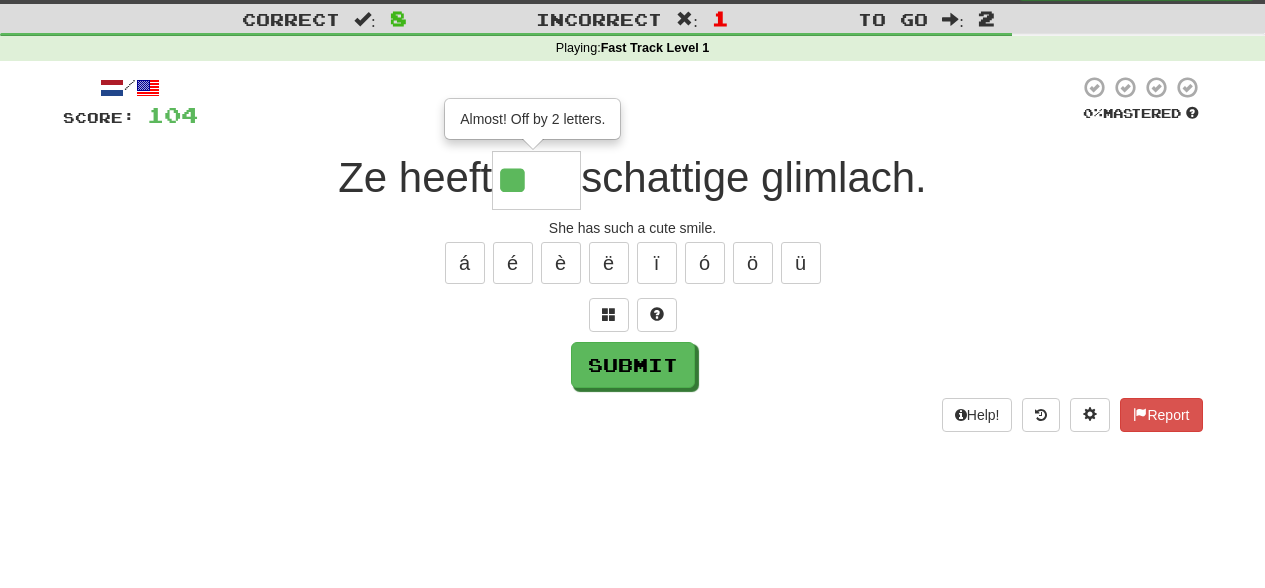 type on "*" 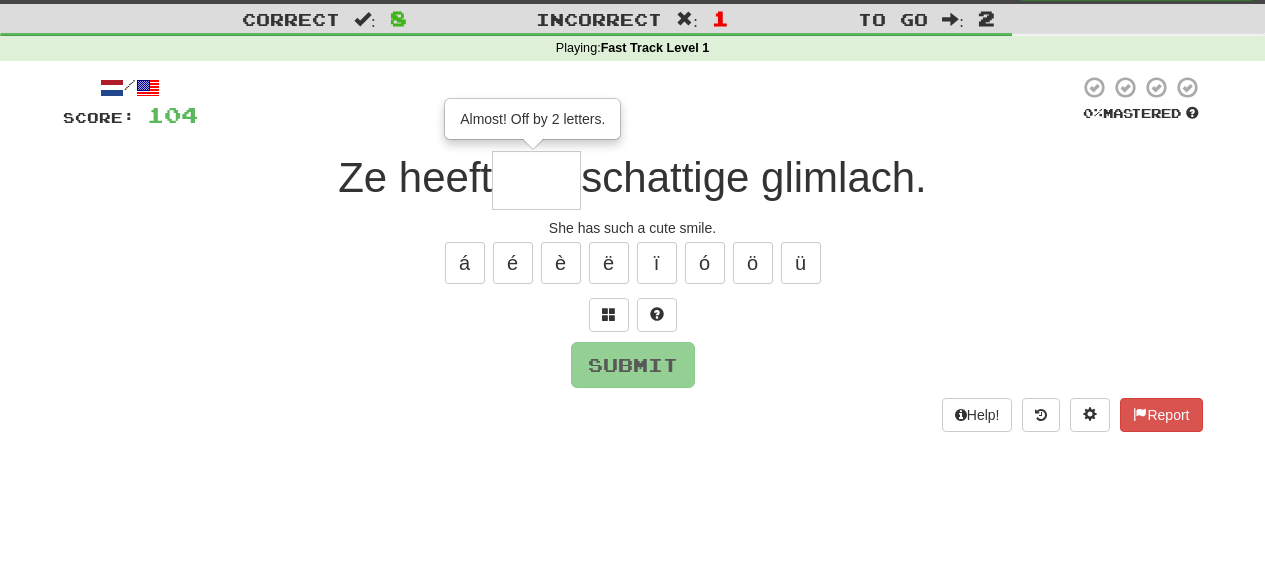 type on "*" 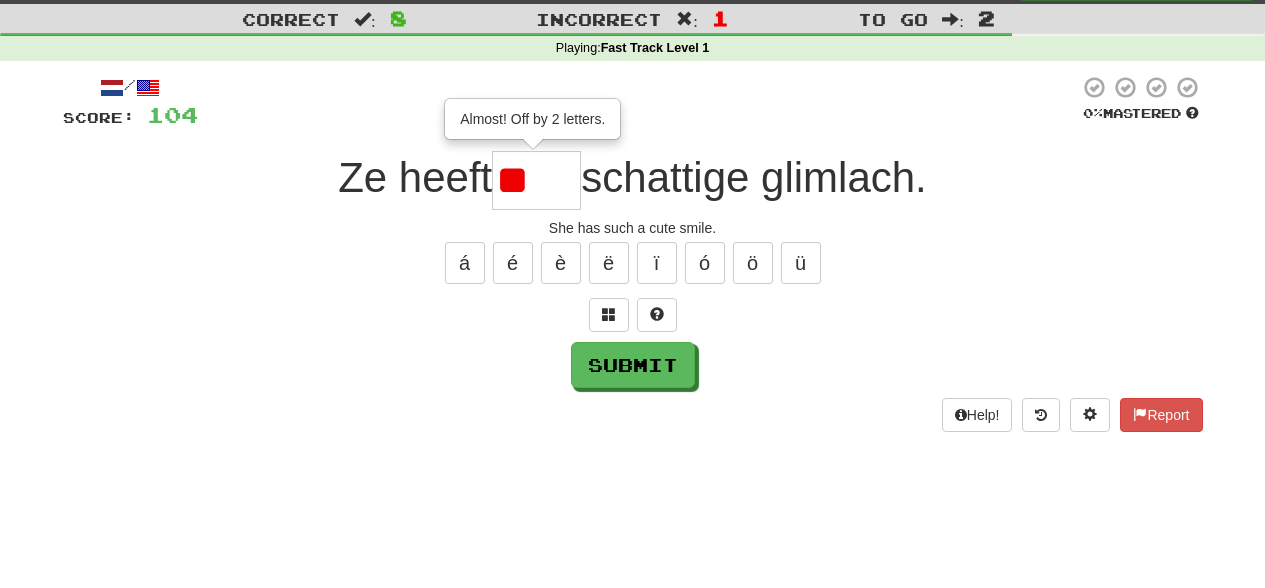 type on "*" 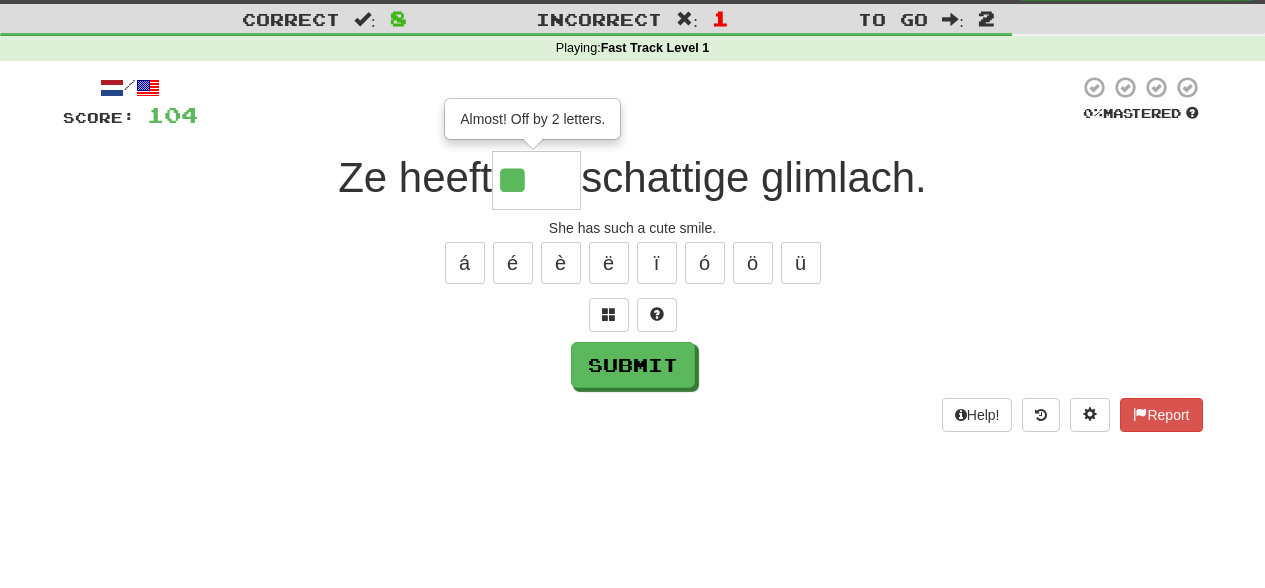 type on "*" 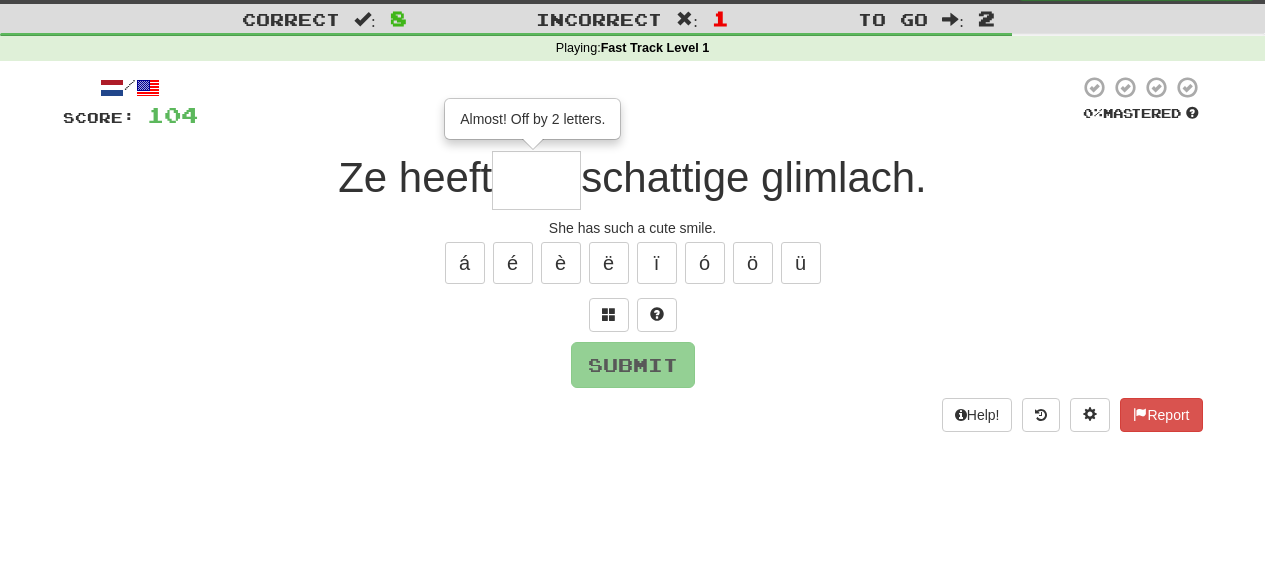 type on "*" 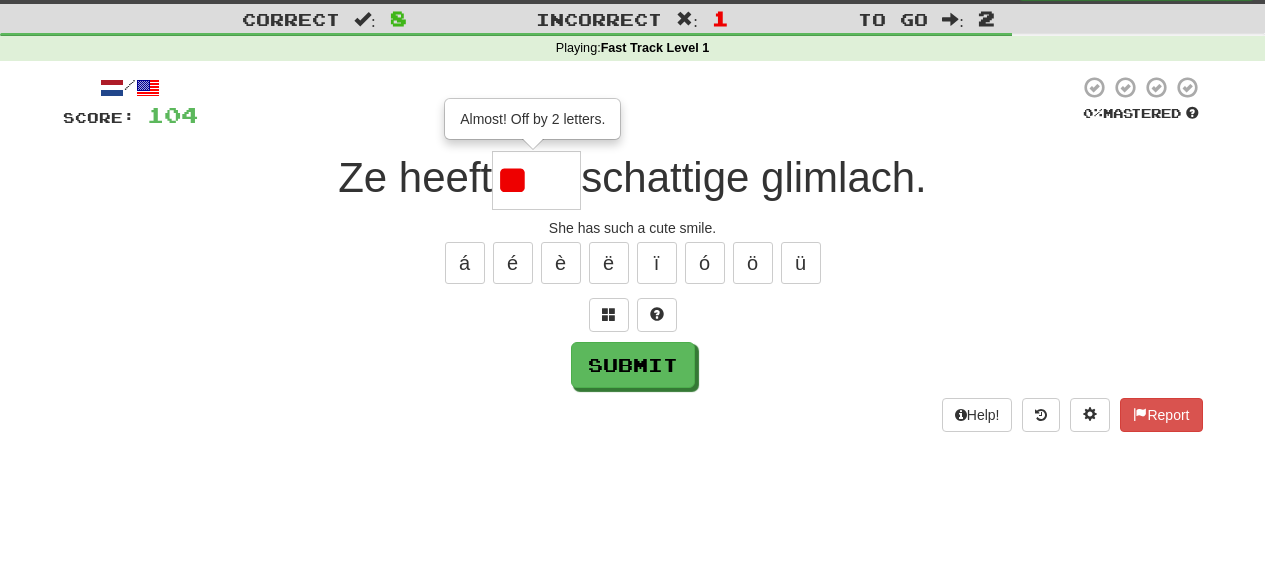 type on "*" 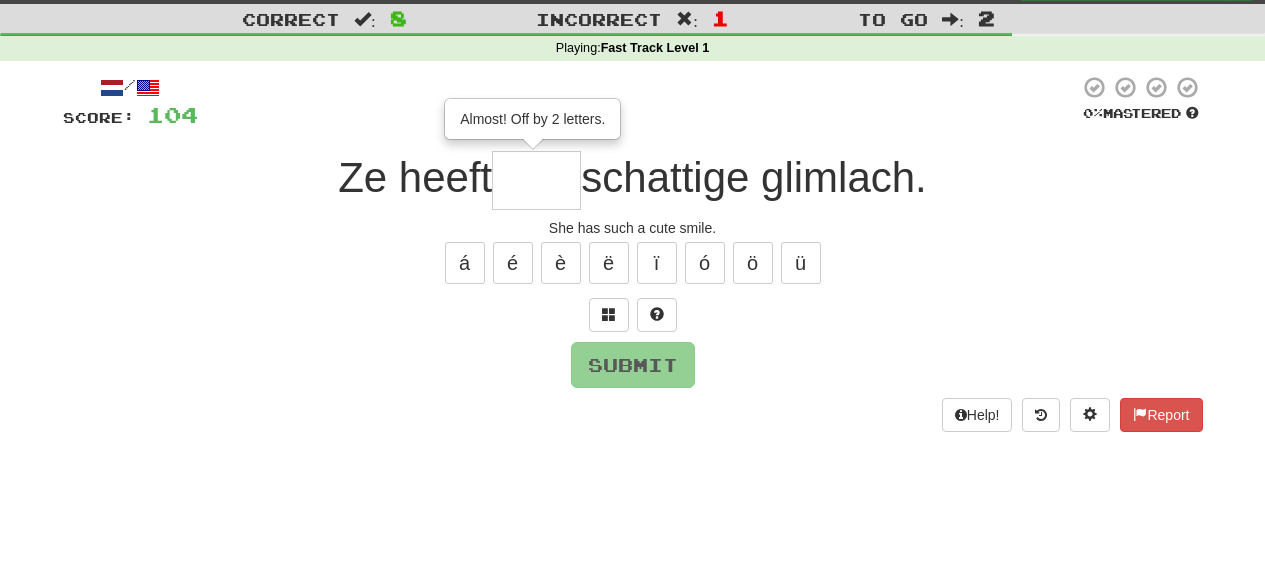 type on "*" 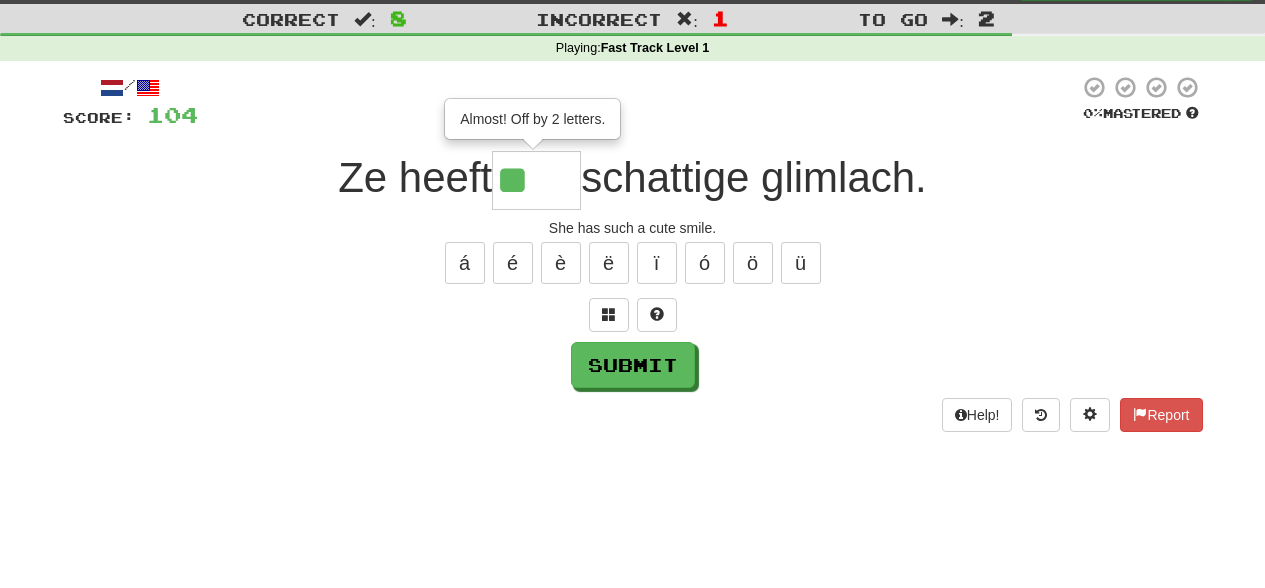 type on "****" 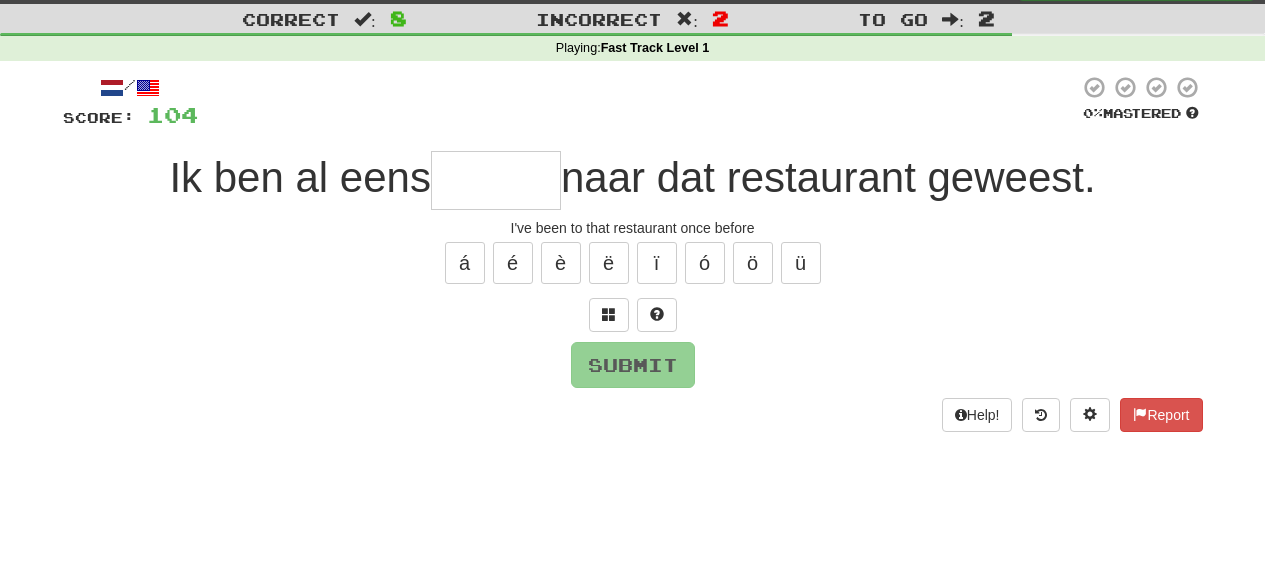 type on "*" 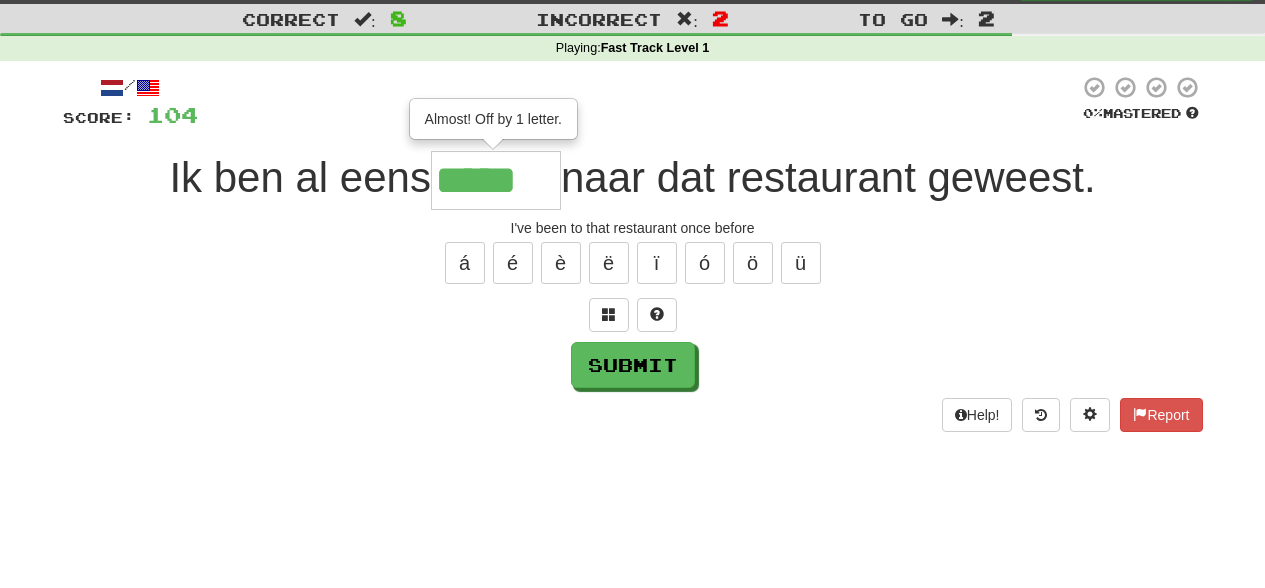scroll, scrollTop: 0, scrollLeft: 0, axis: both 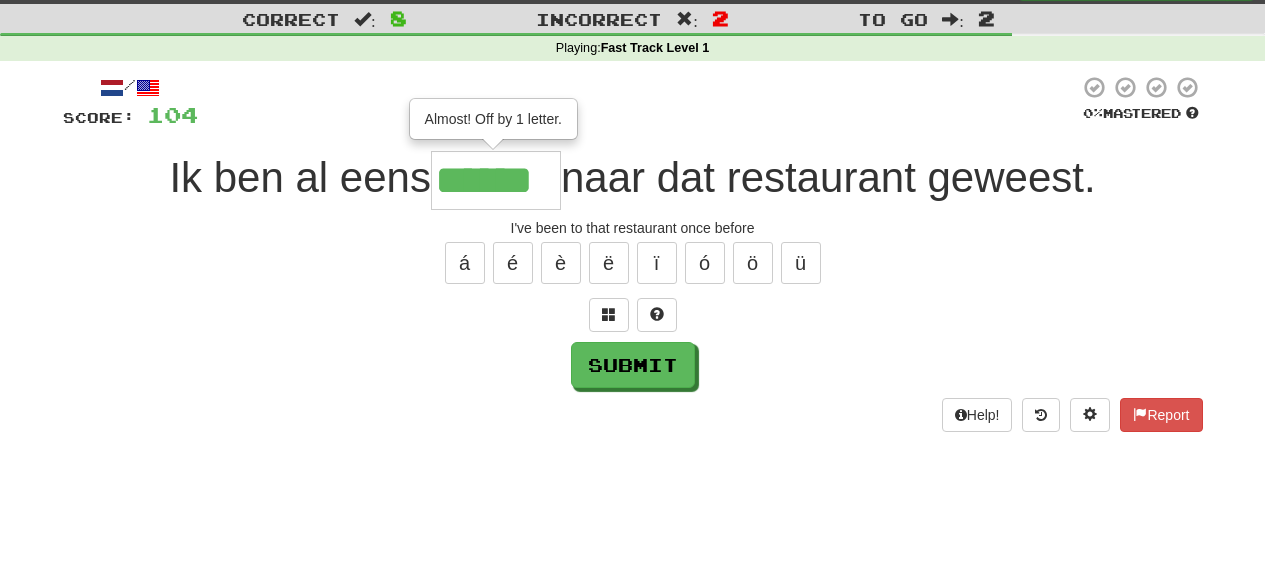 type on "******" 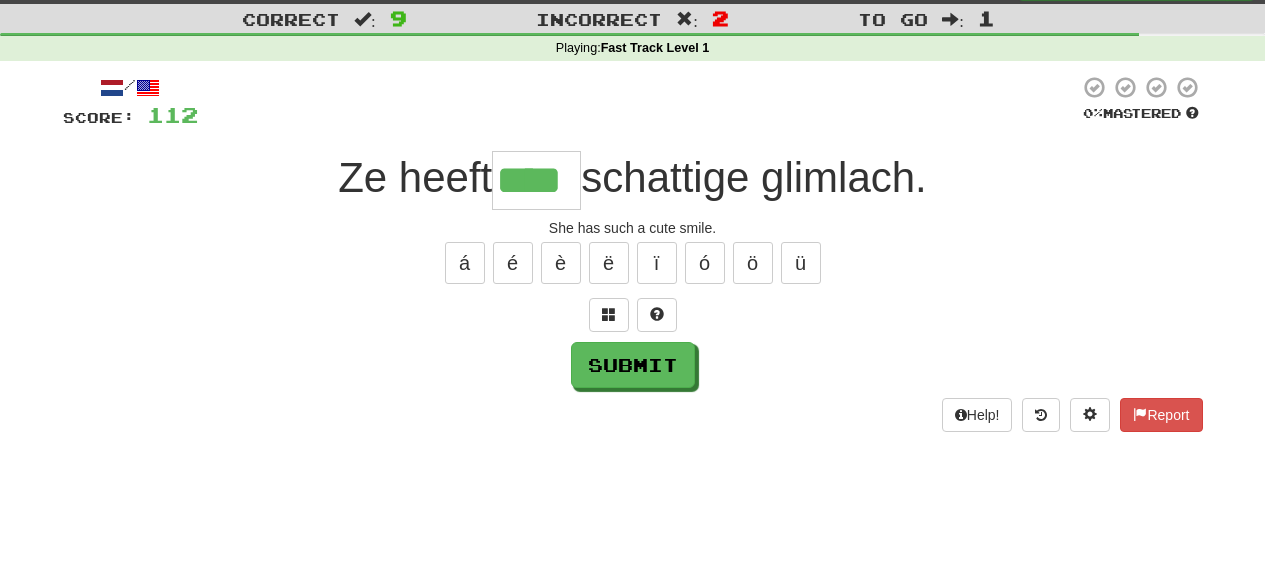 type on "****" 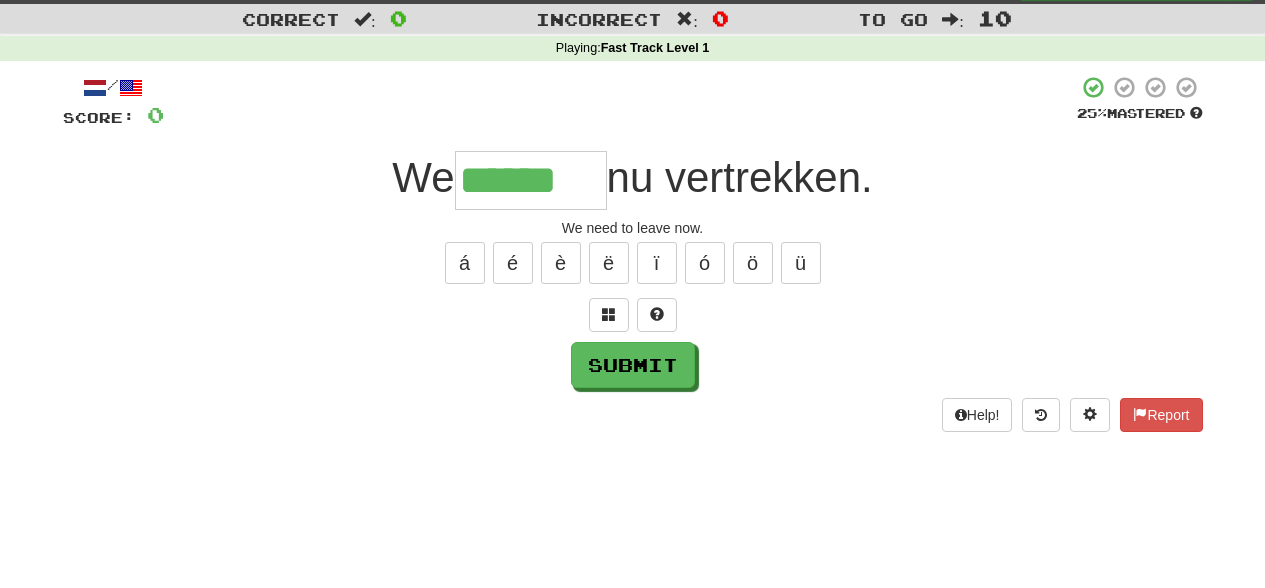 type on "******" 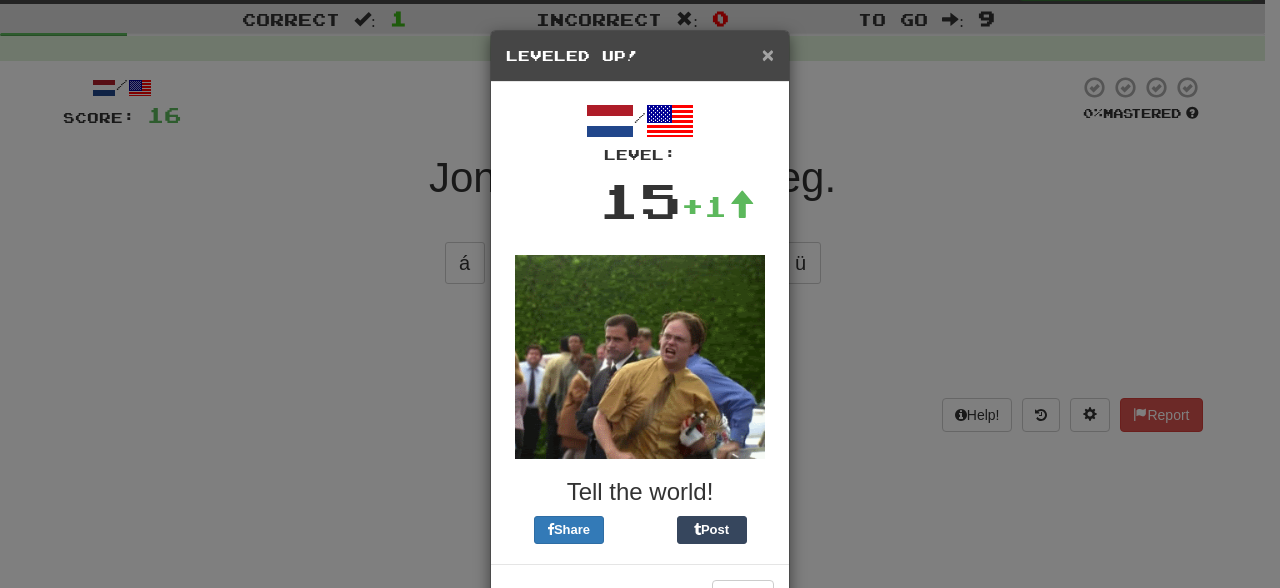 click on "×" at bounding box center (768, 54) 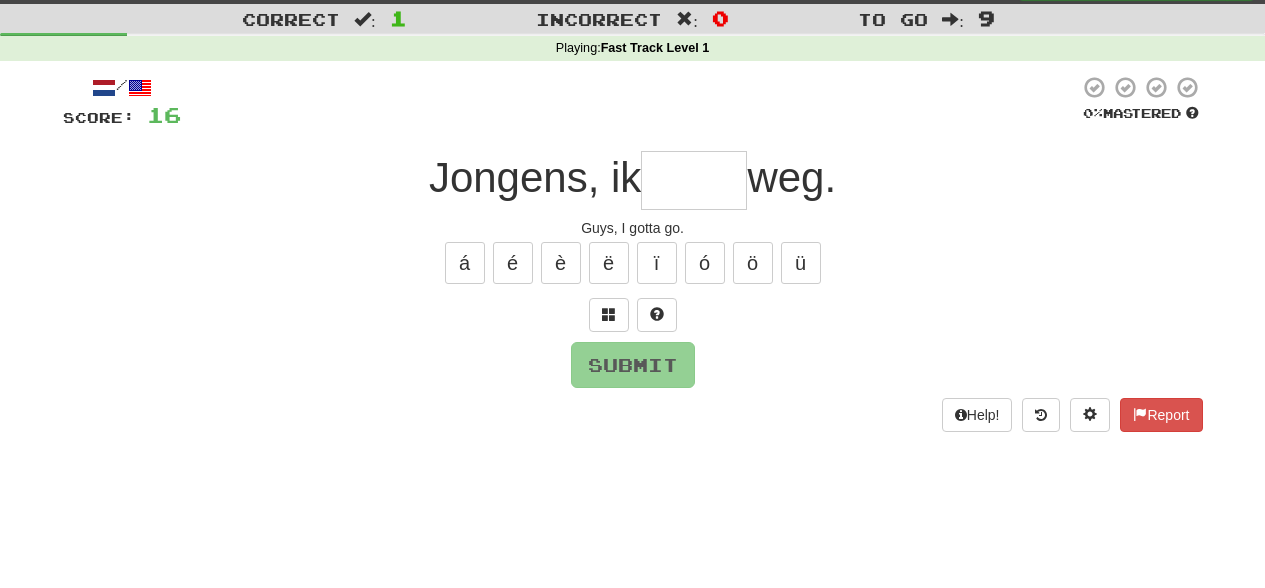 click at bounding box center (694, 180) 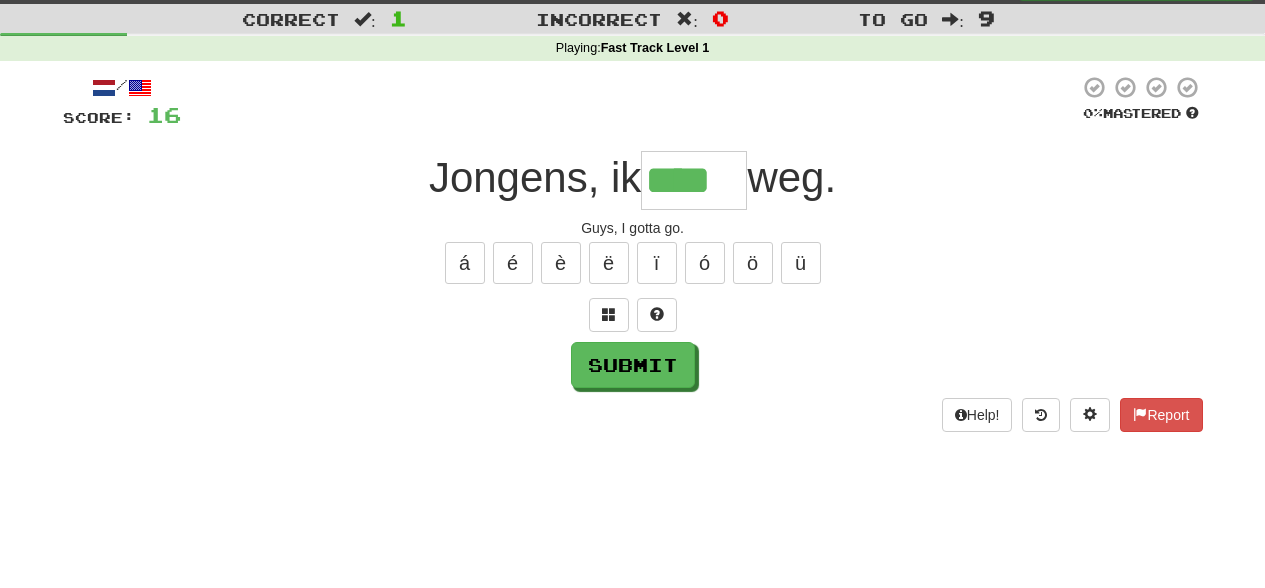type on "****" 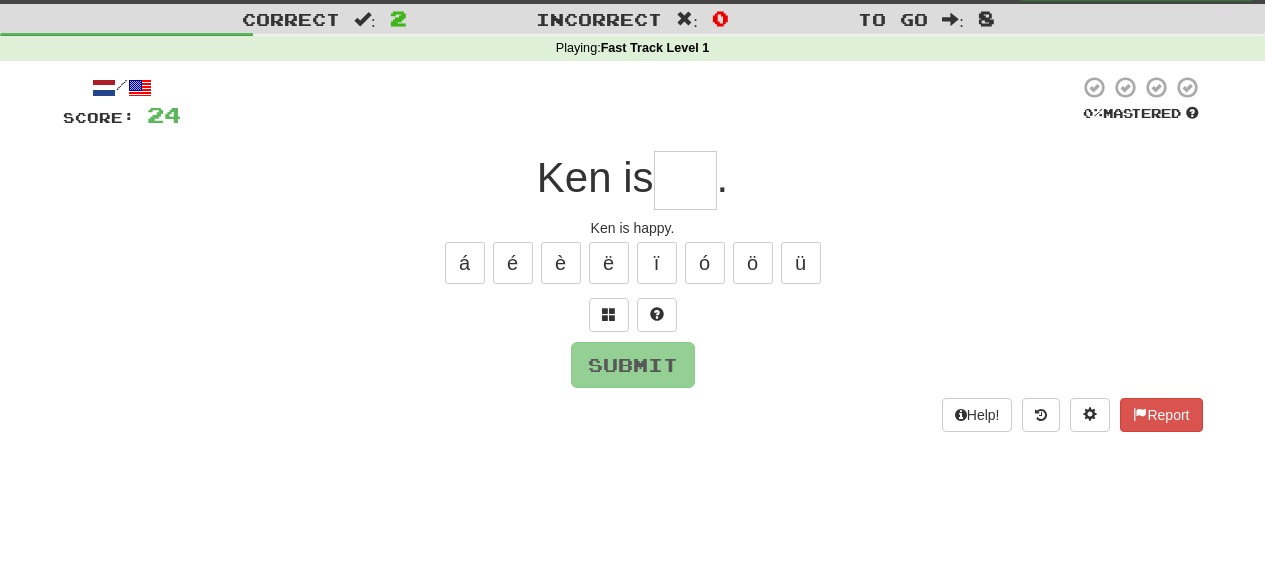 type on "*" 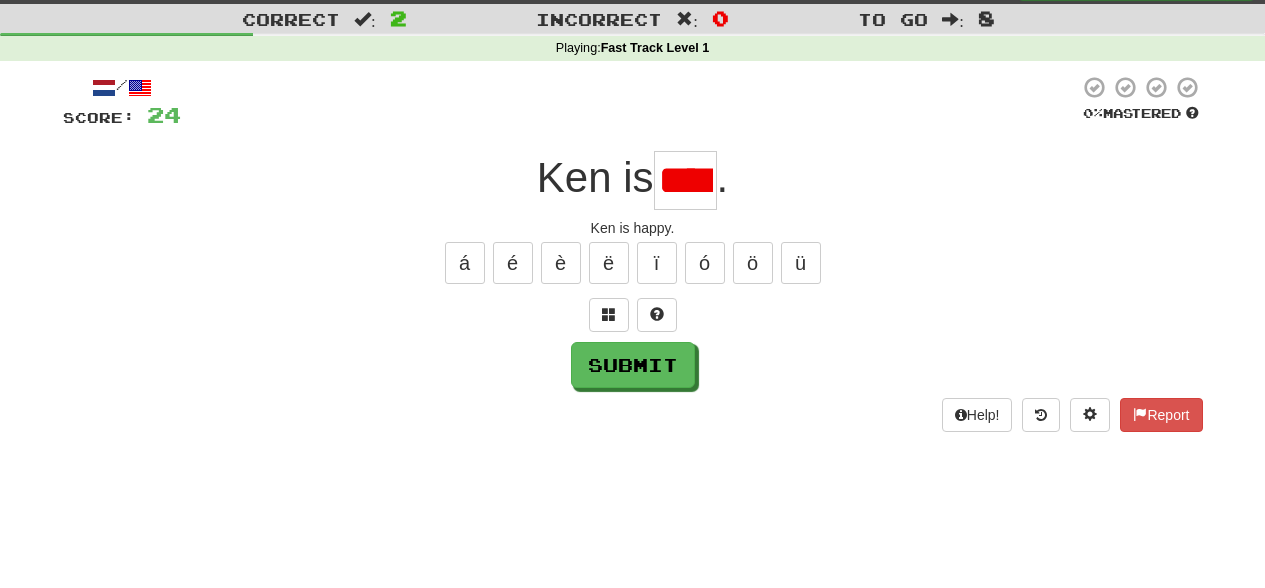 type on "*" 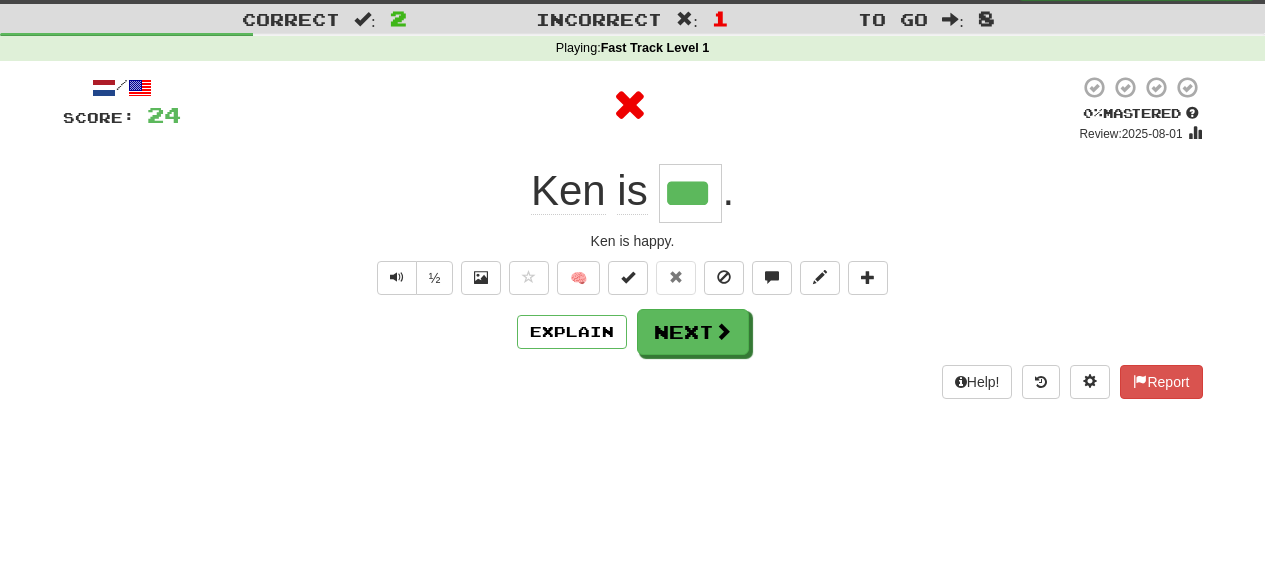 type on "****" 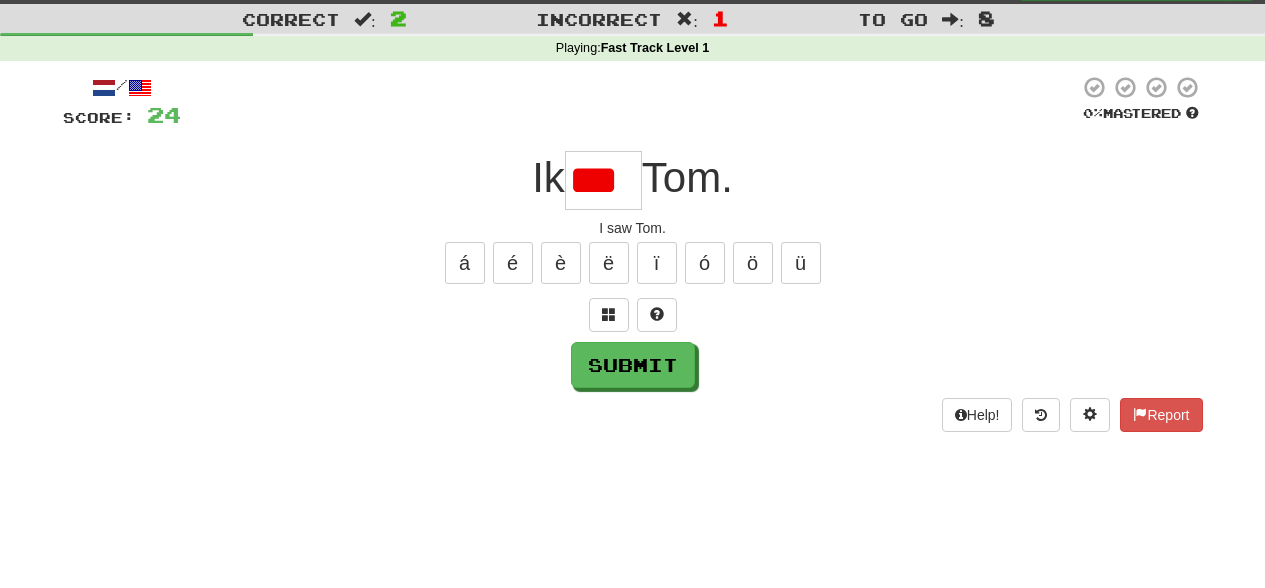 scroll, scrollTop: 0, scrollLeft: 0, axis: both 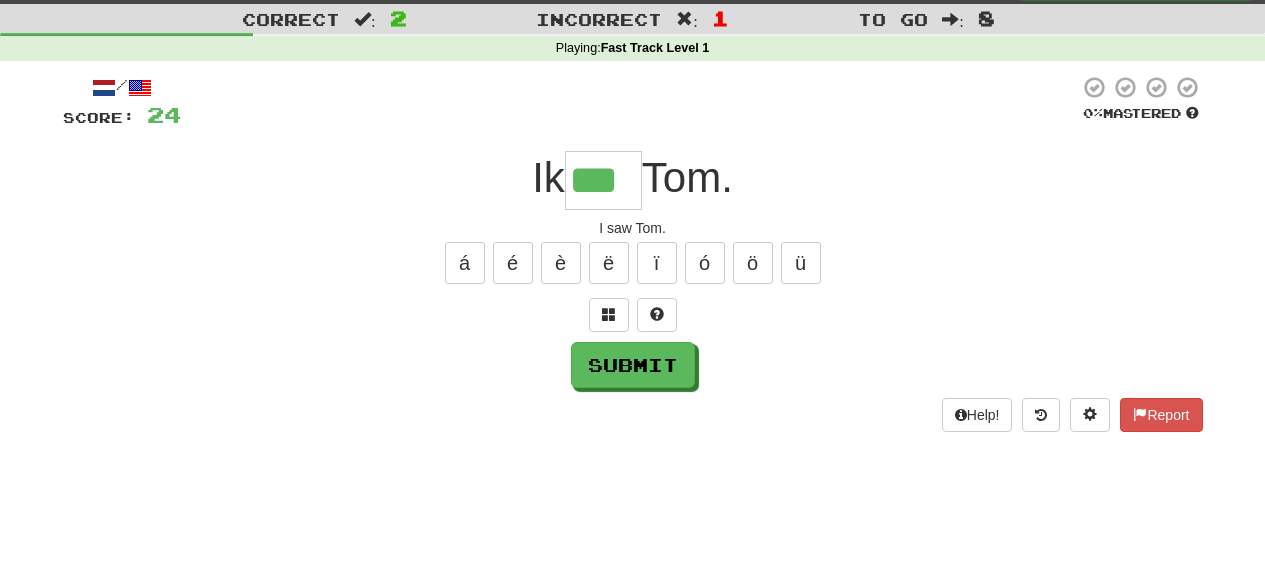 type on "***" 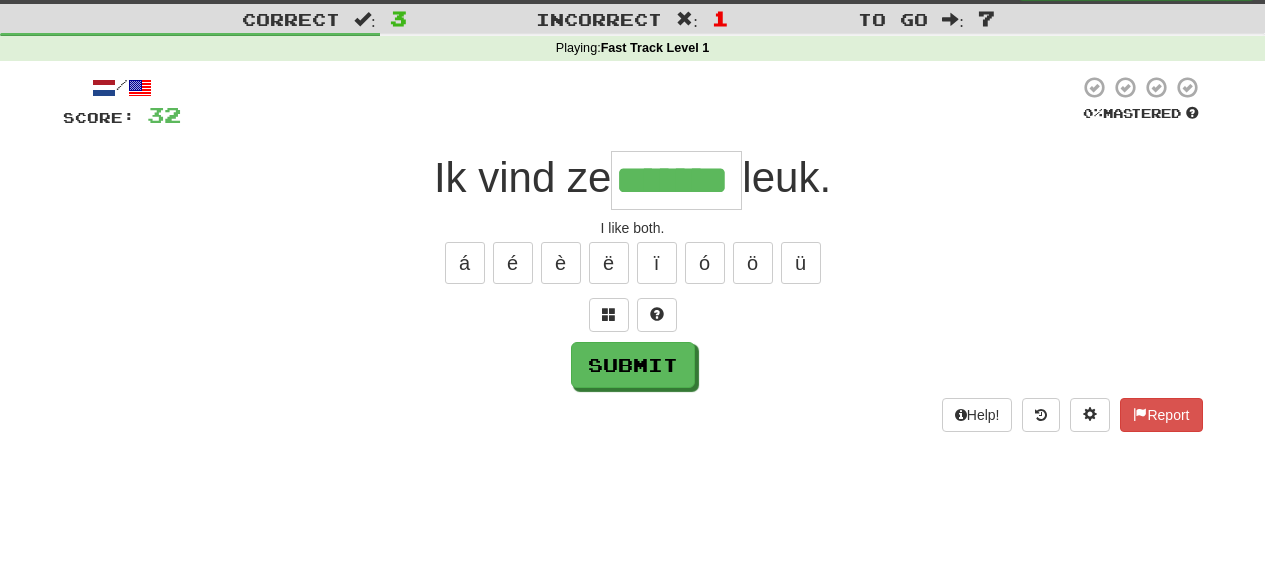 type on "*******" 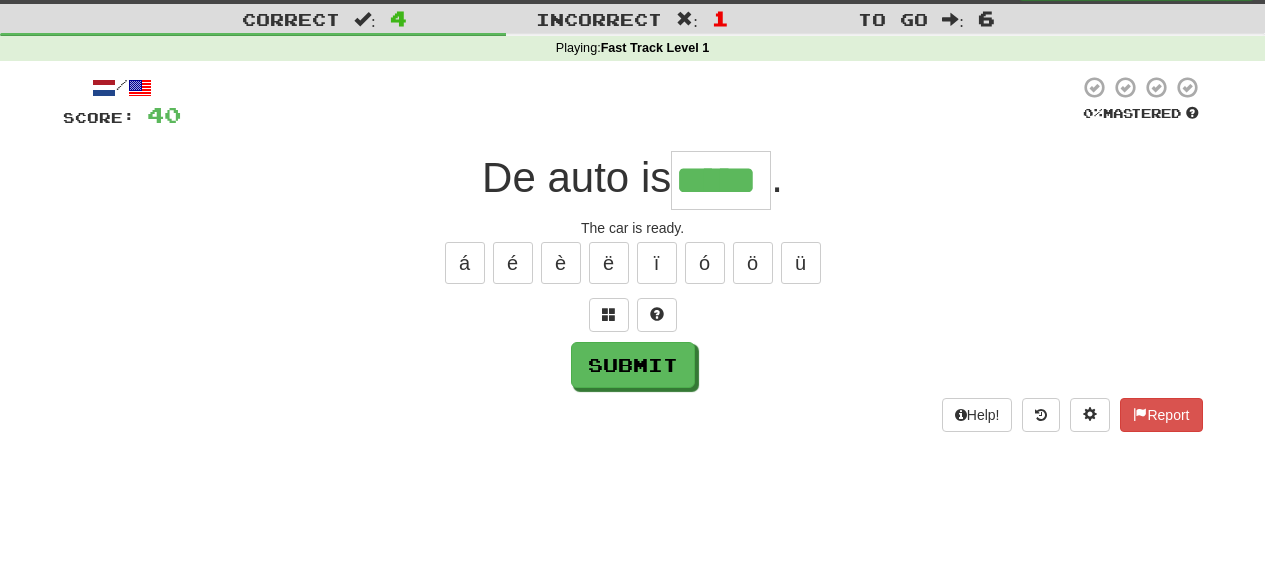 type on "*****" 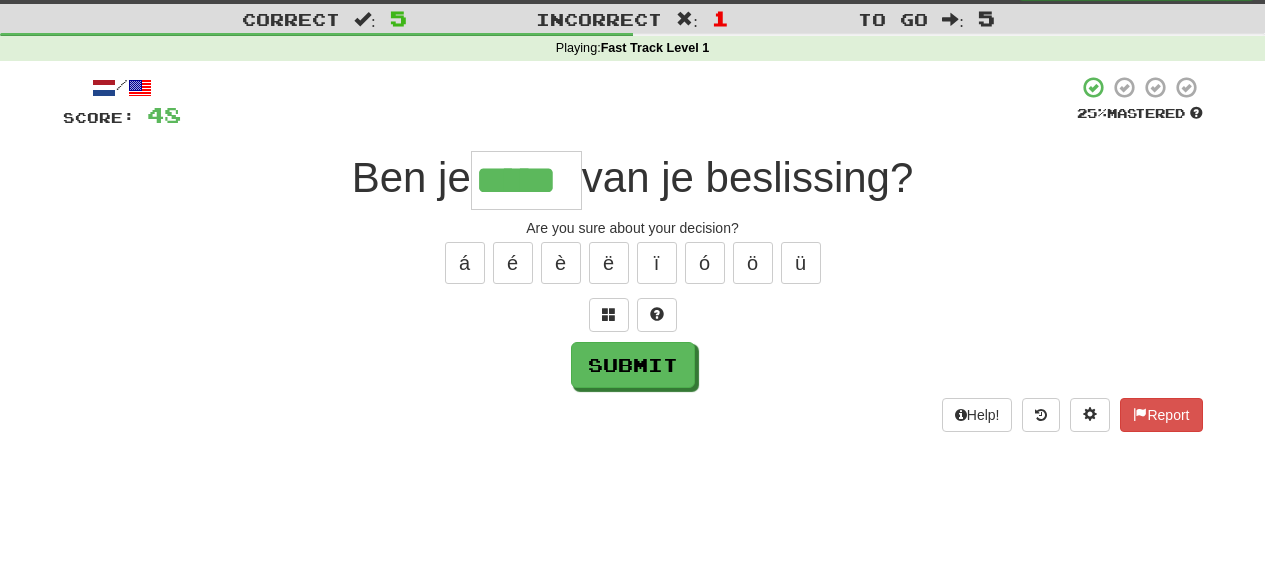type on "*****" 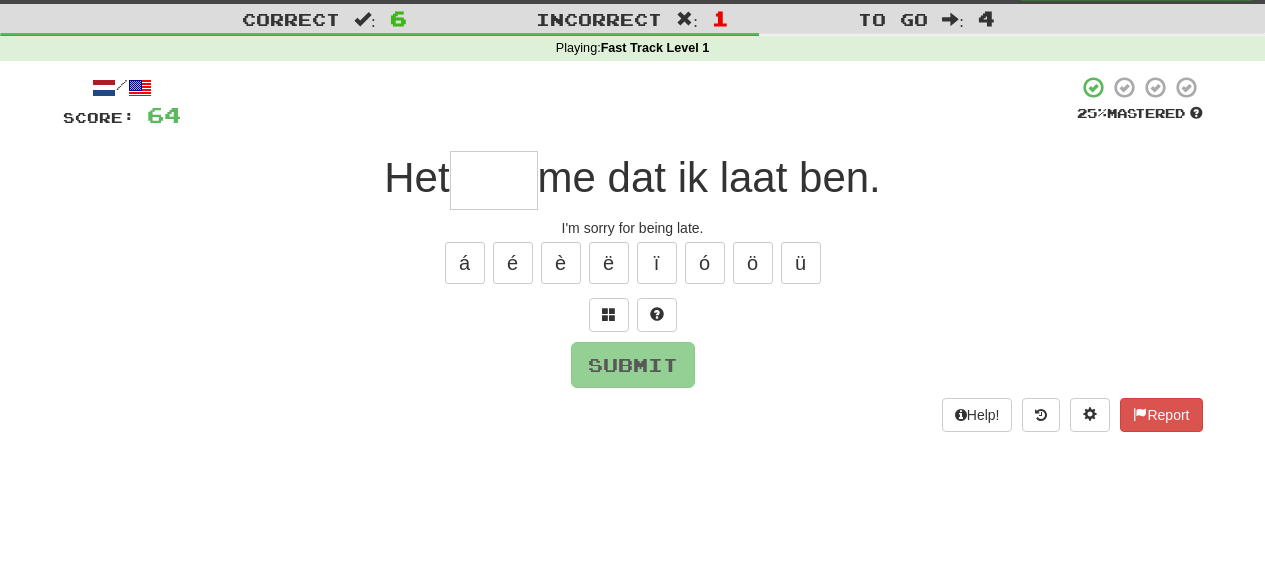 type on "*" 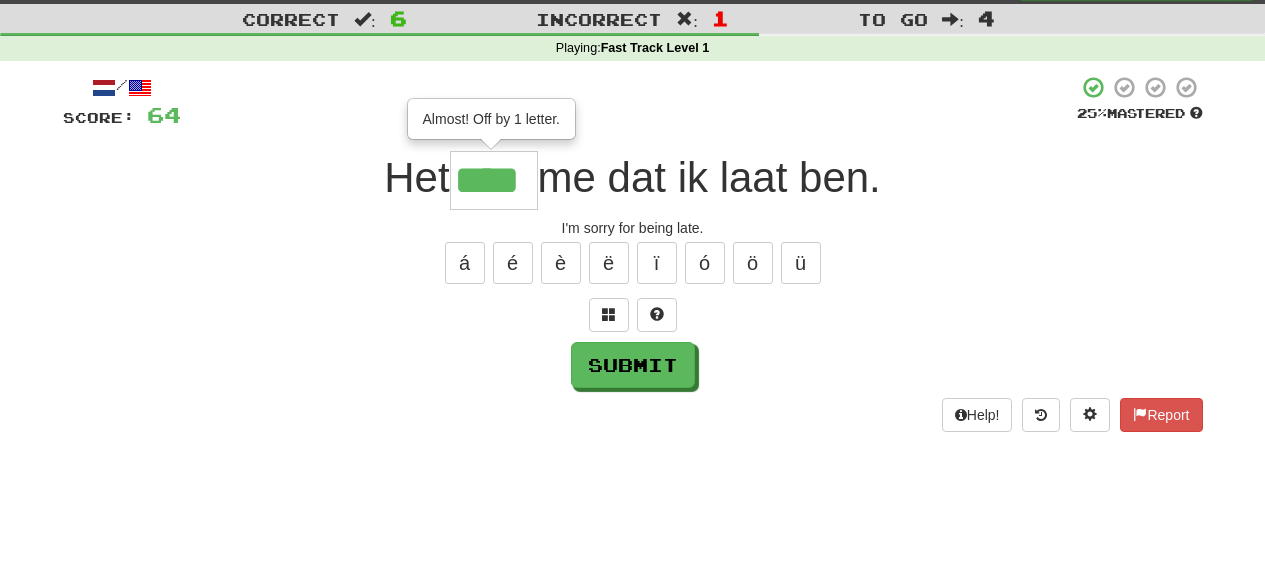 scroll, scrollTop: 0, scrollLeft: 0, axis: both 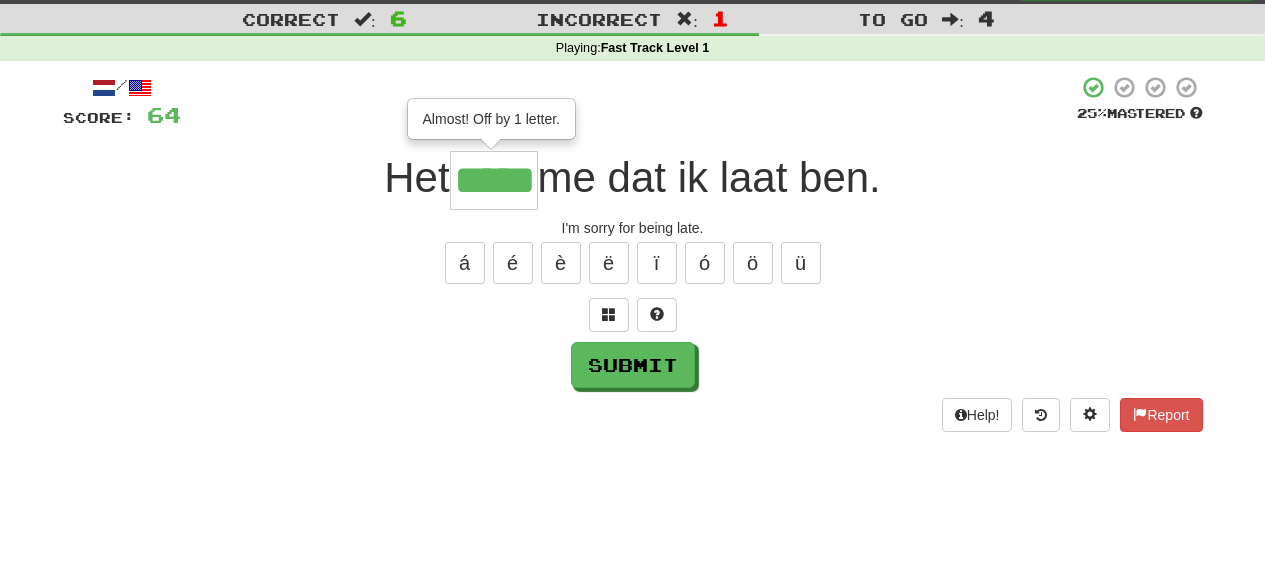 type on "*****" 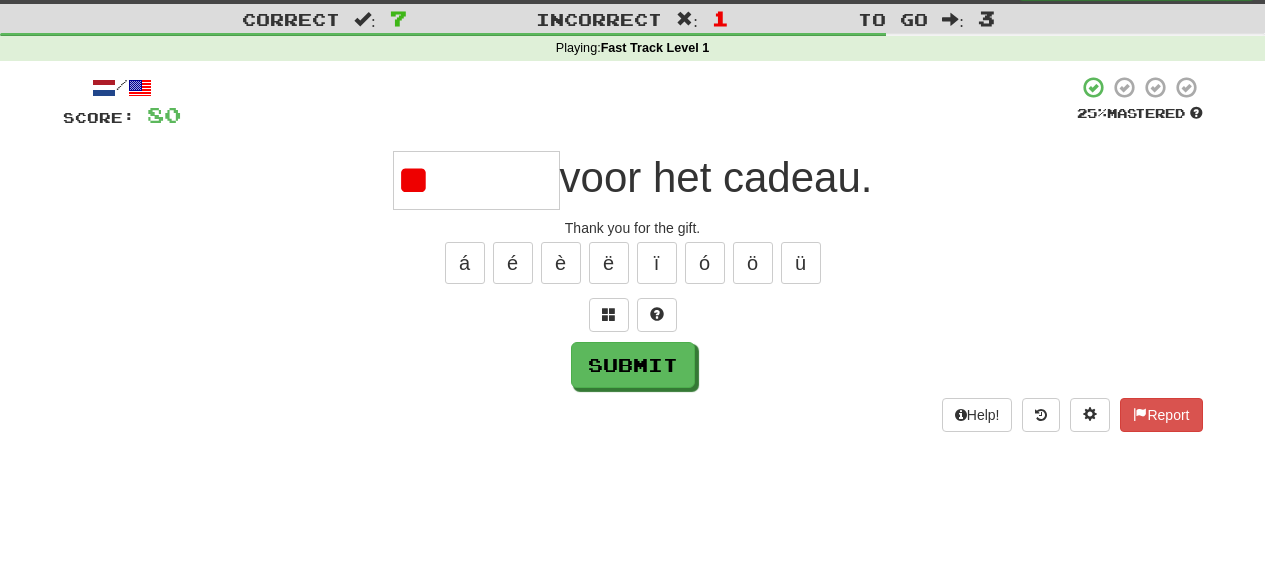 type on "*" 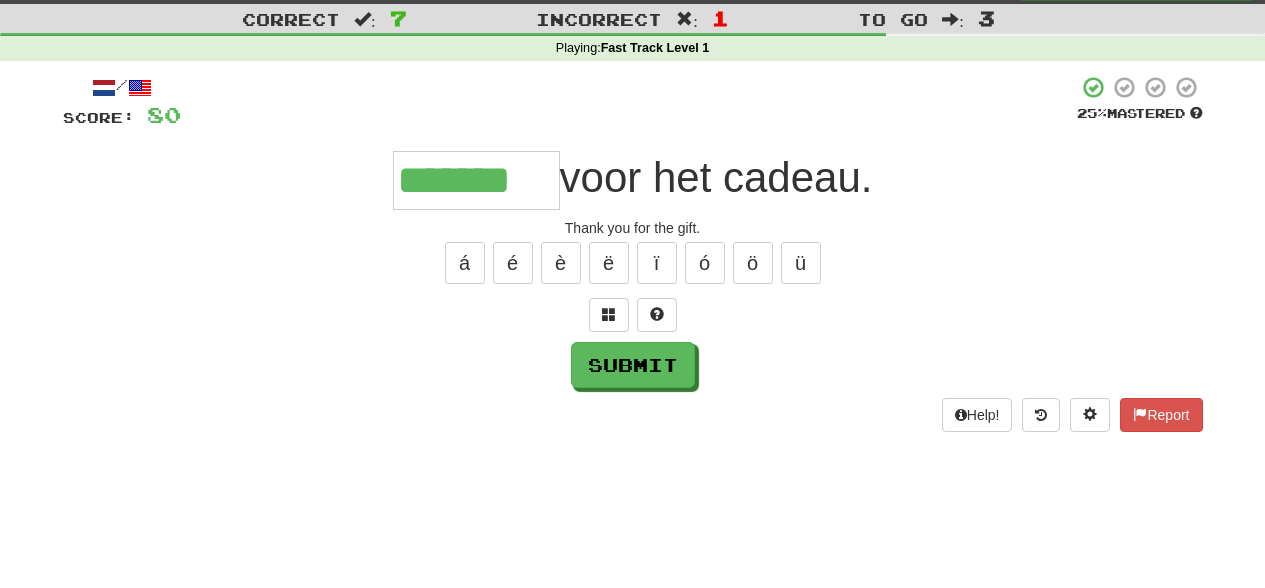 type on "*******" 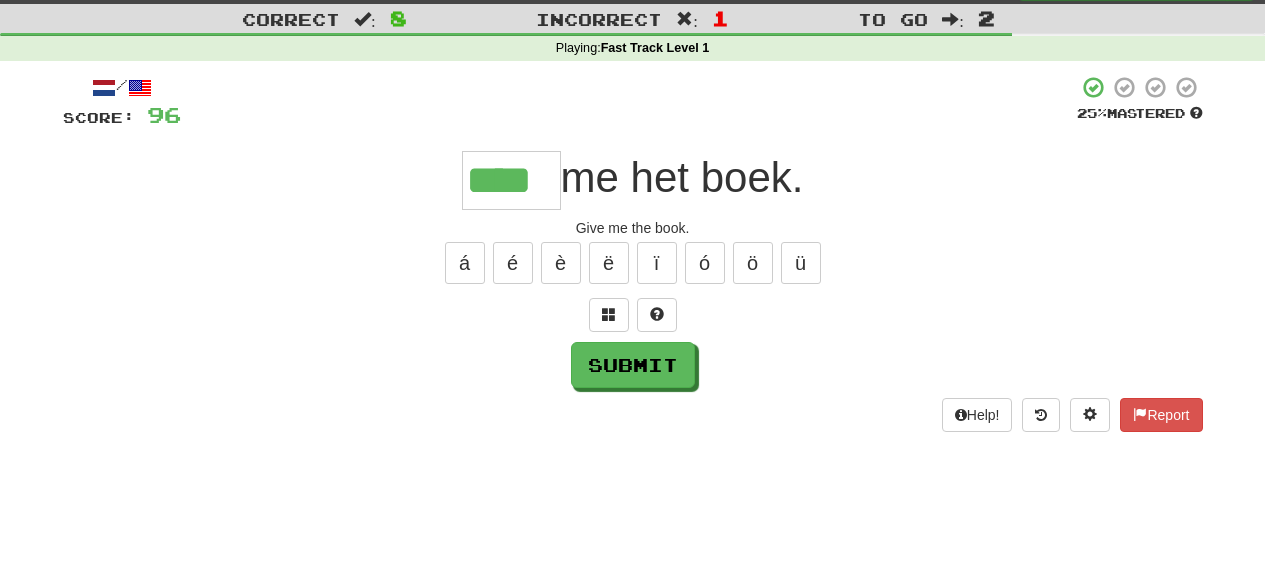 type on "****" 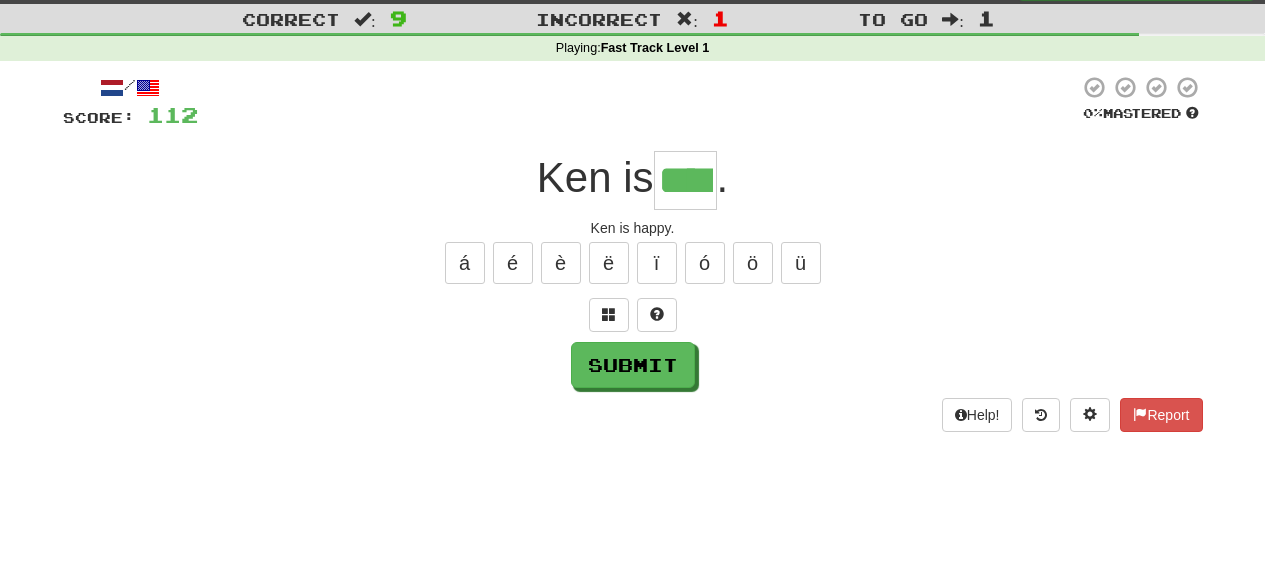 type on "****" 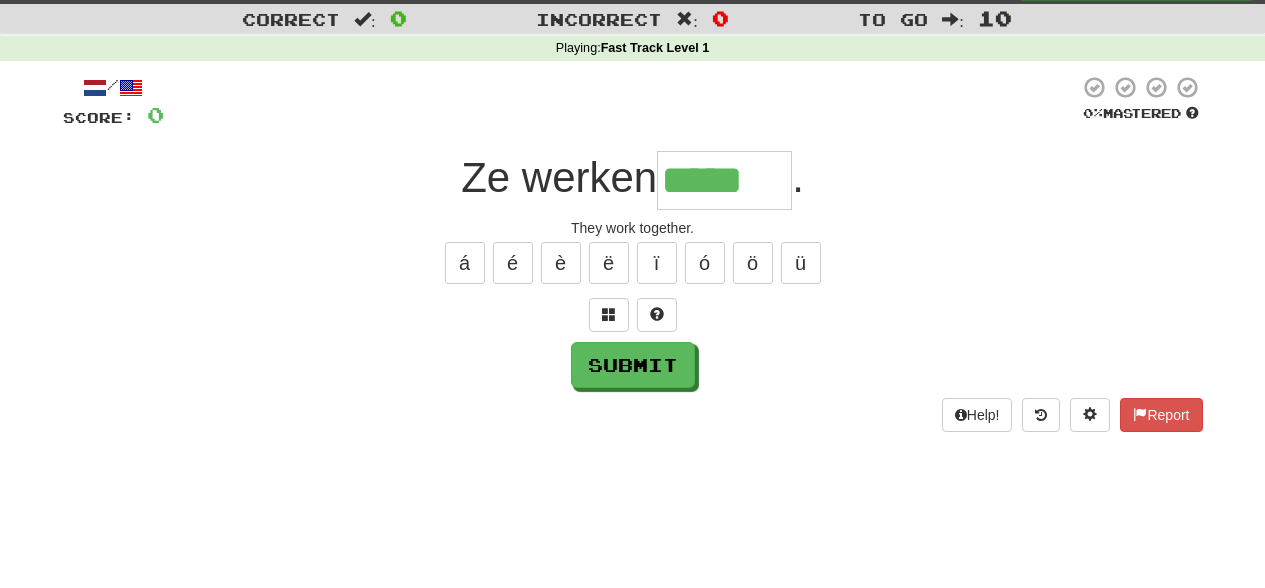 type on "*****" 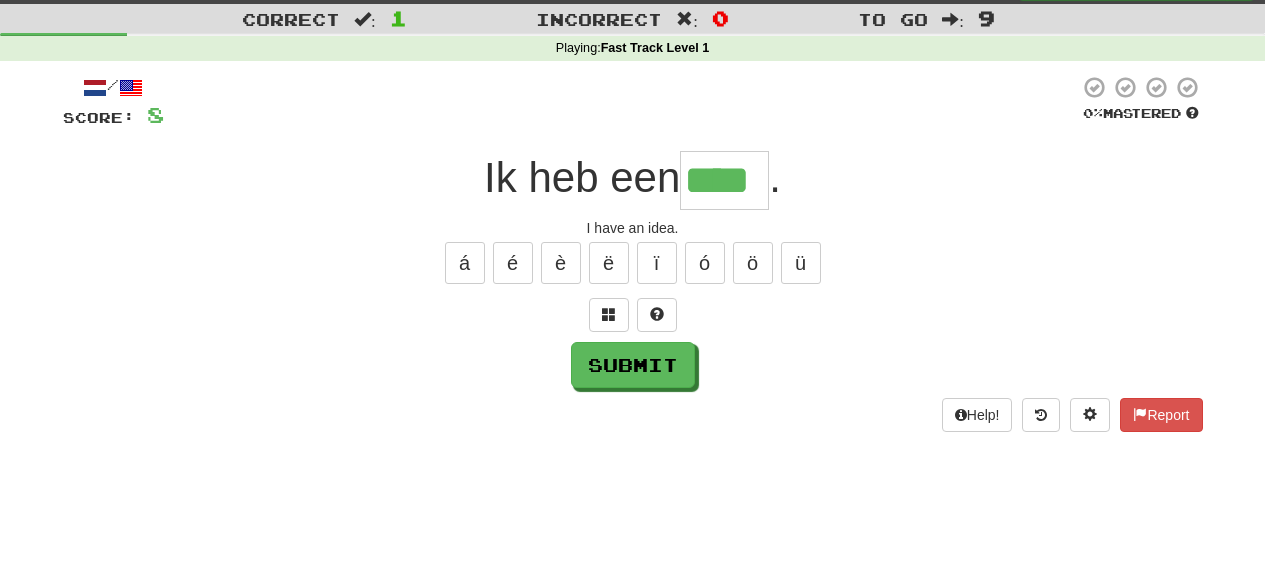 type on "****" 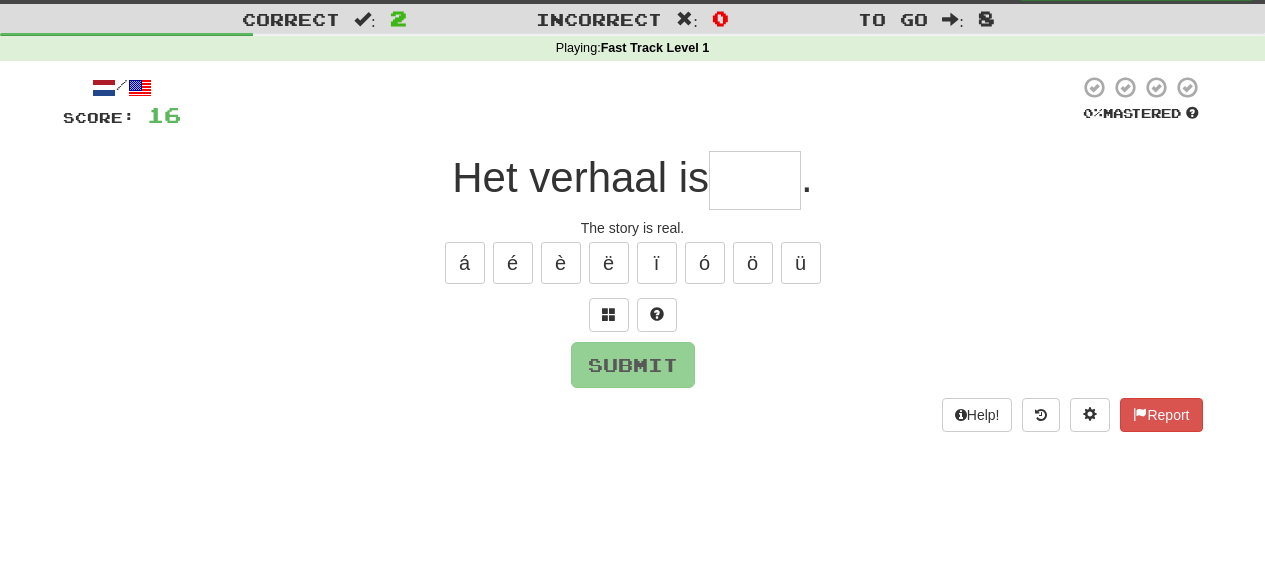 type on "*" 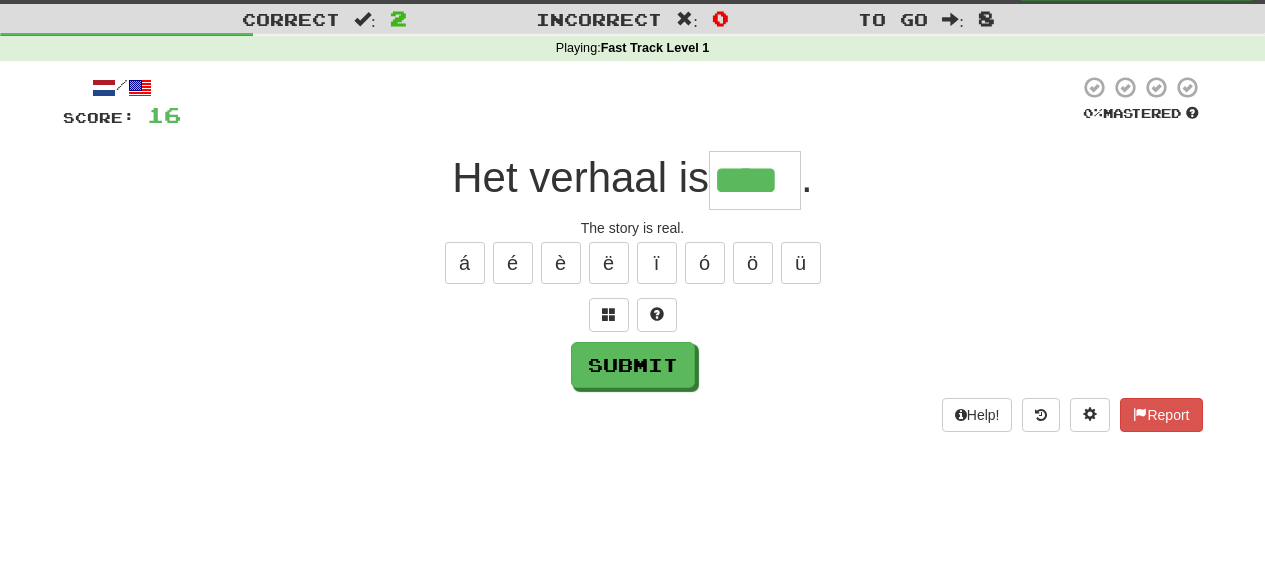 type on "****" 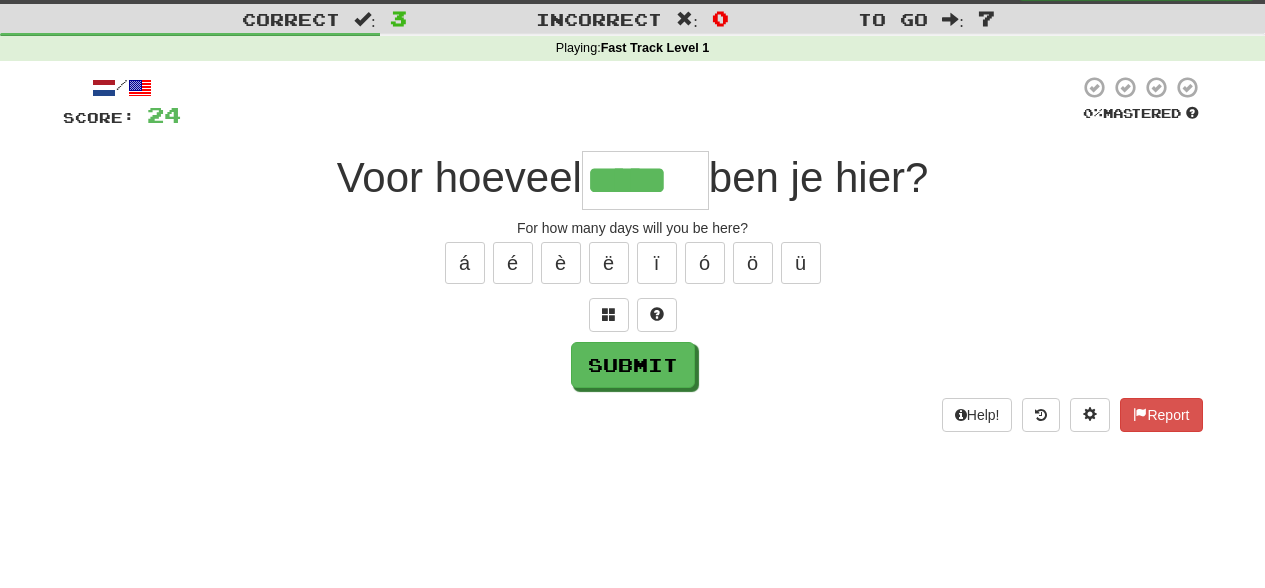 type on "*****" 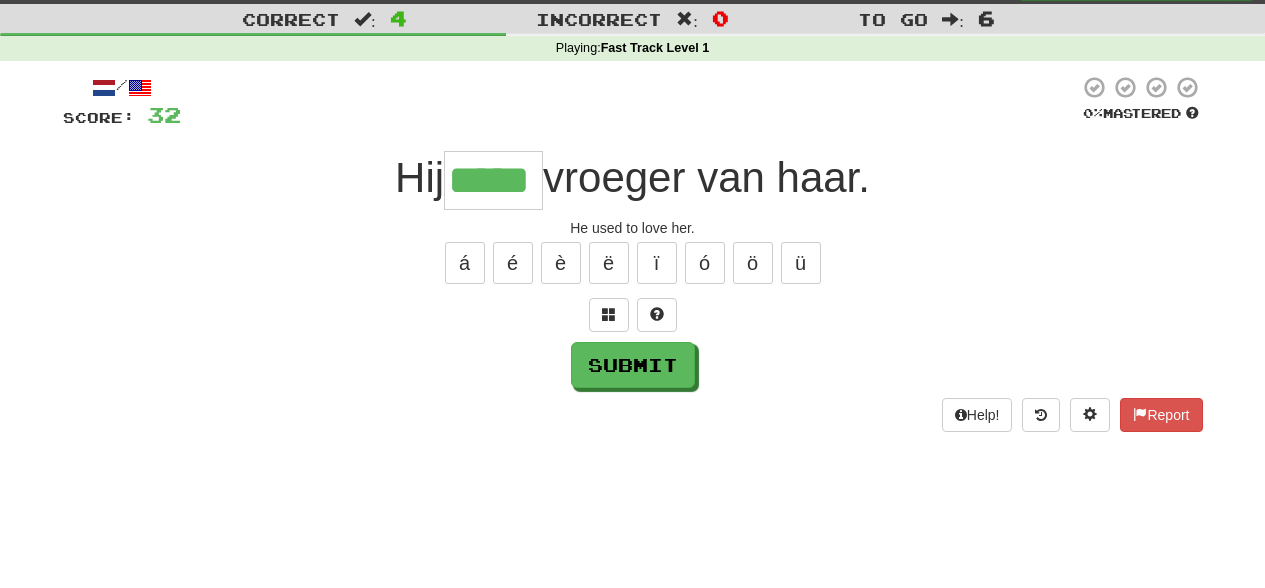 type on "*****" 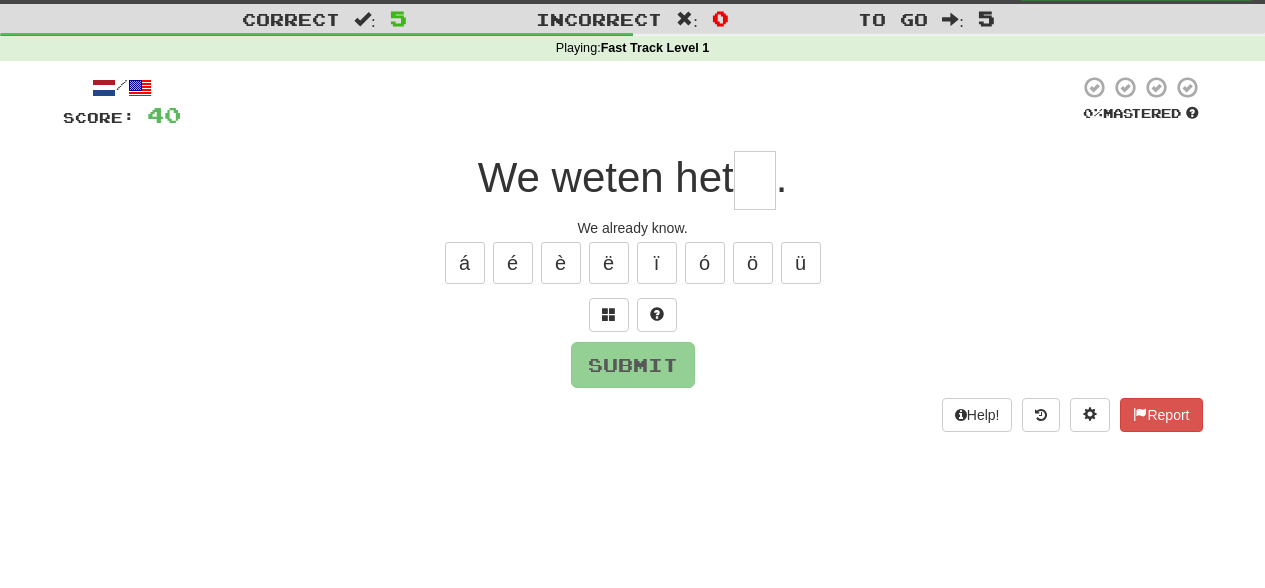 type on "*" 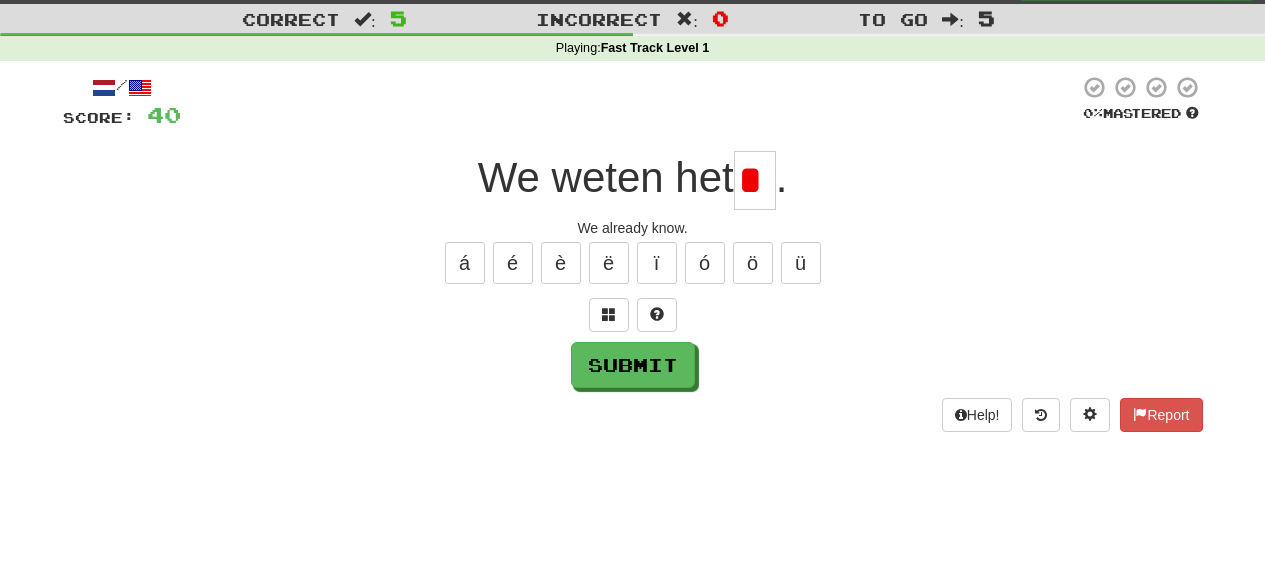 scroll, scrollTop: 0, scrollLeft: 0, axis: both 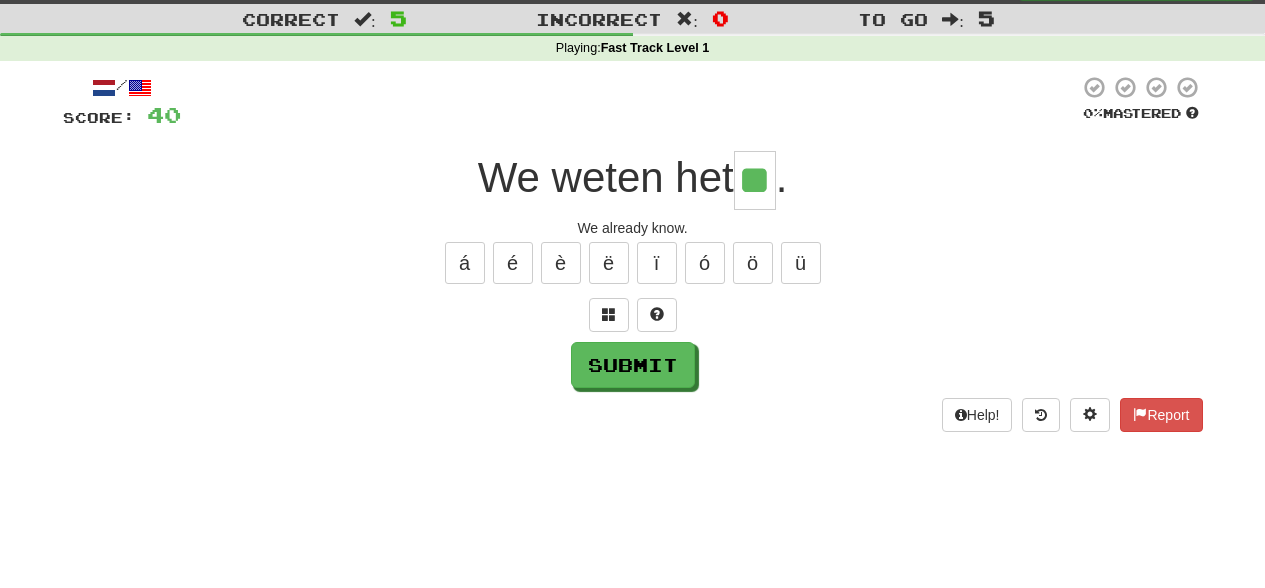 type on "**" 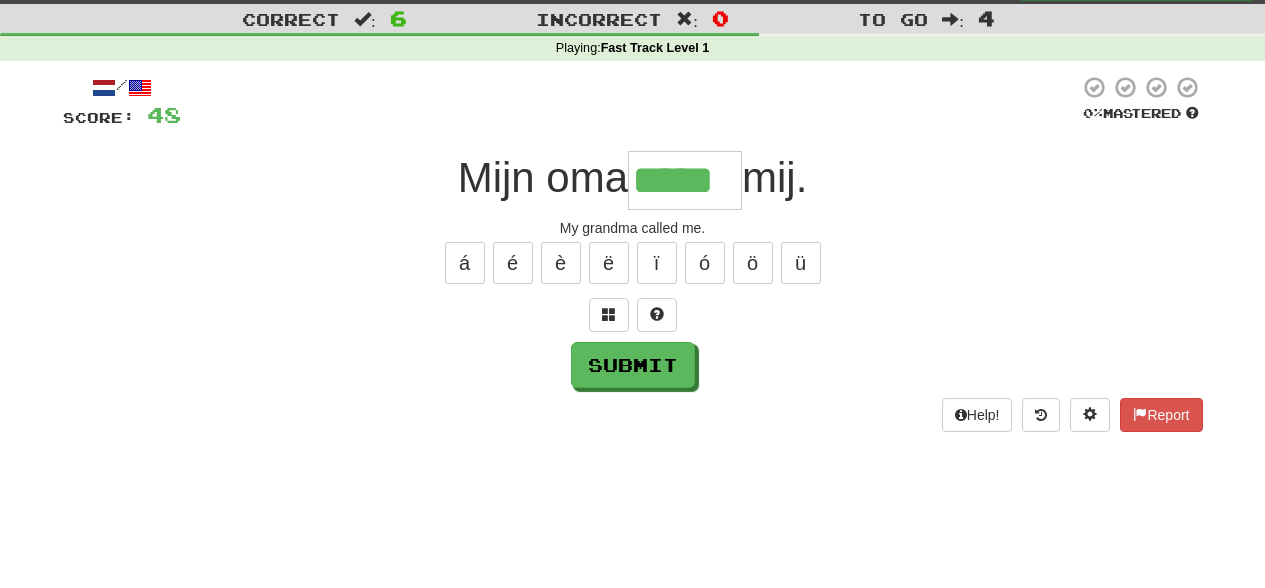 scroll, scrollTop: 0, scrollLeft: 0, axis: both 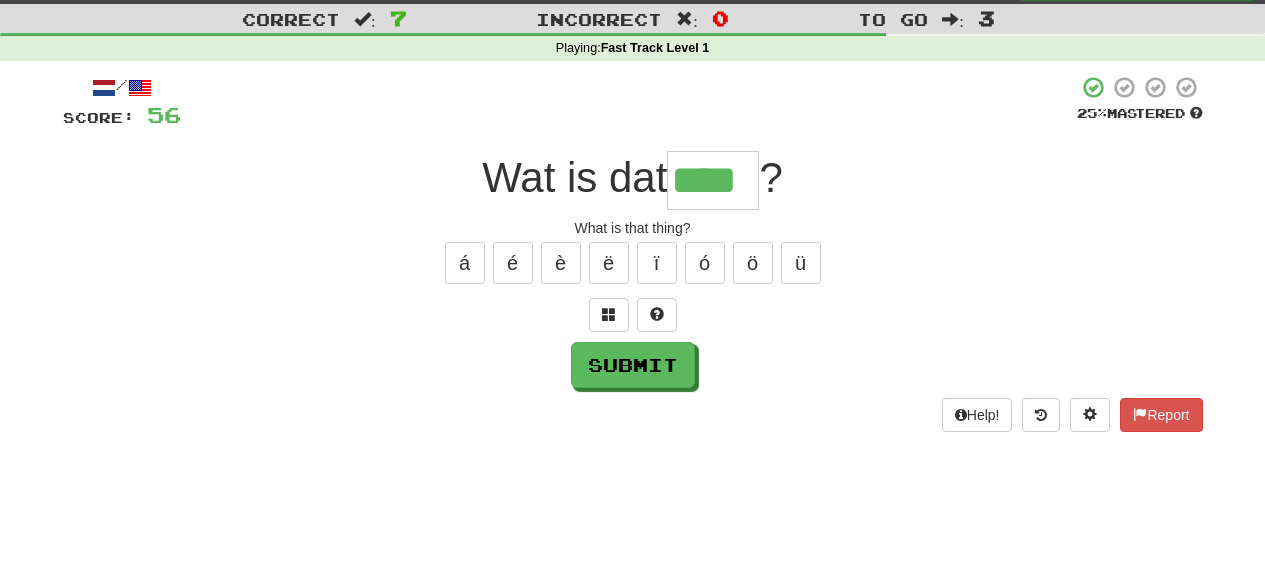 type on "****" 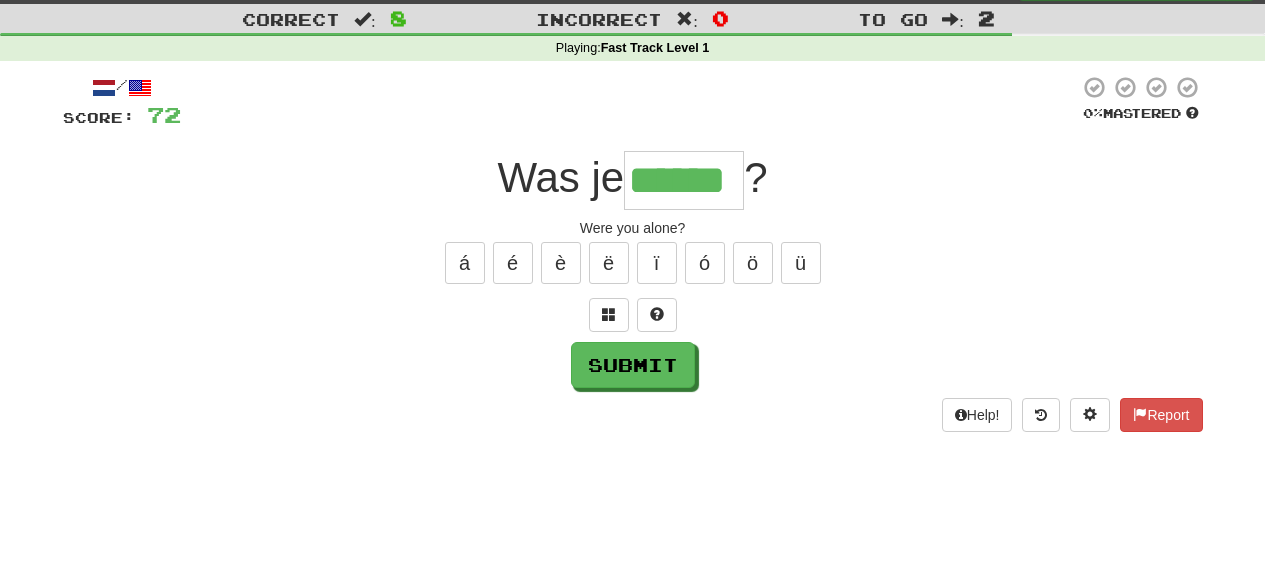 type on "******" 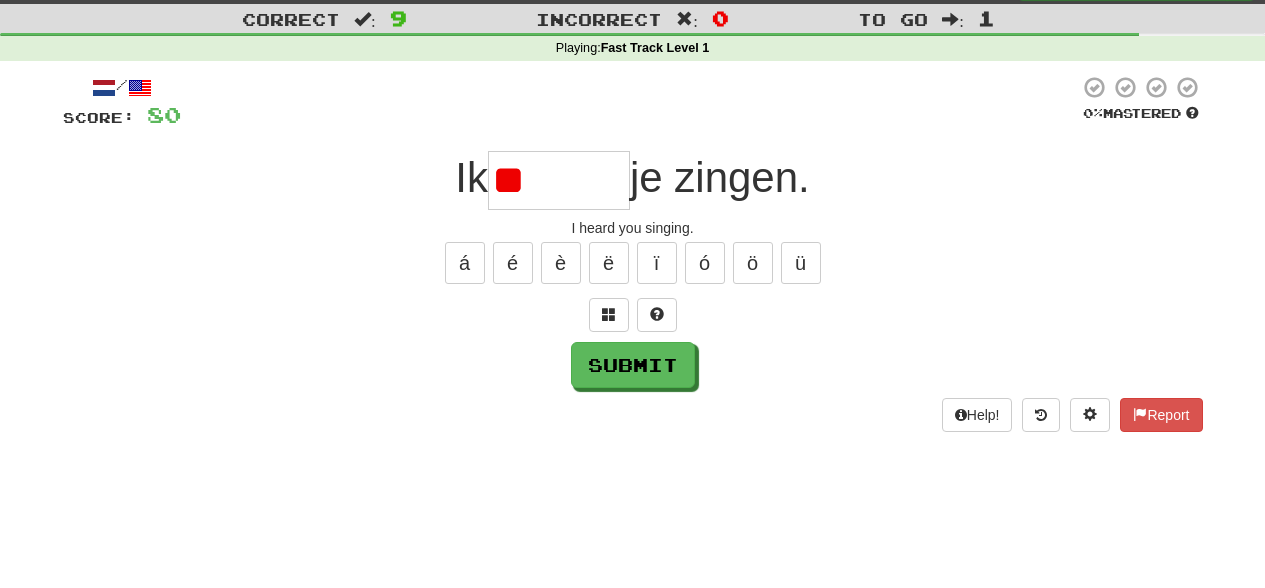 type on "*" 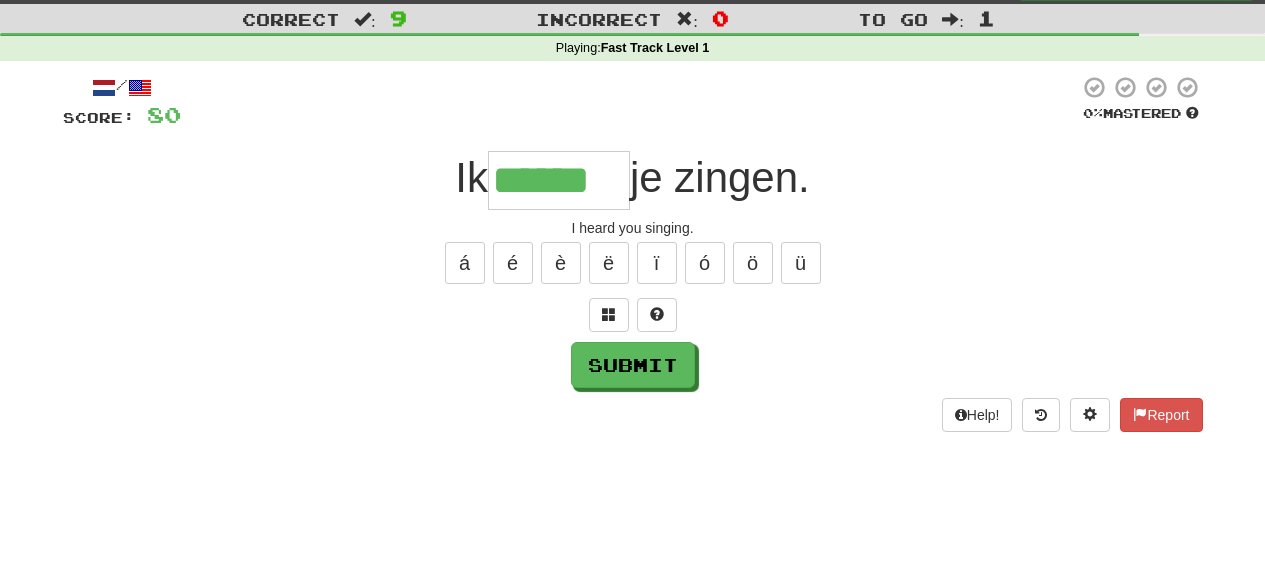 type on "******" 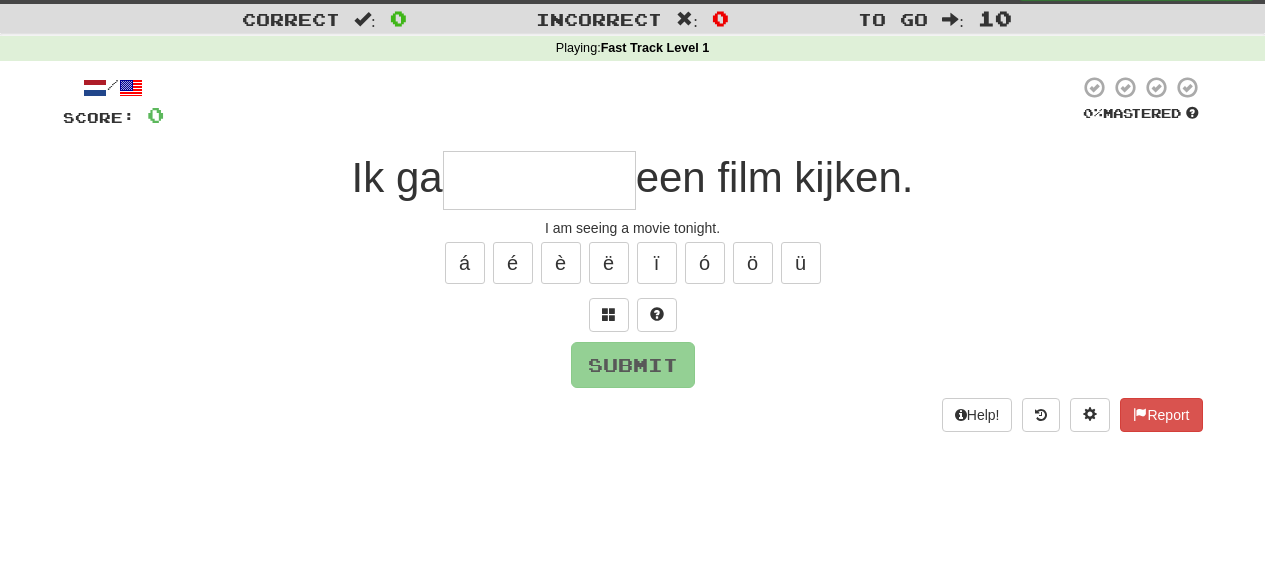 type on "*" 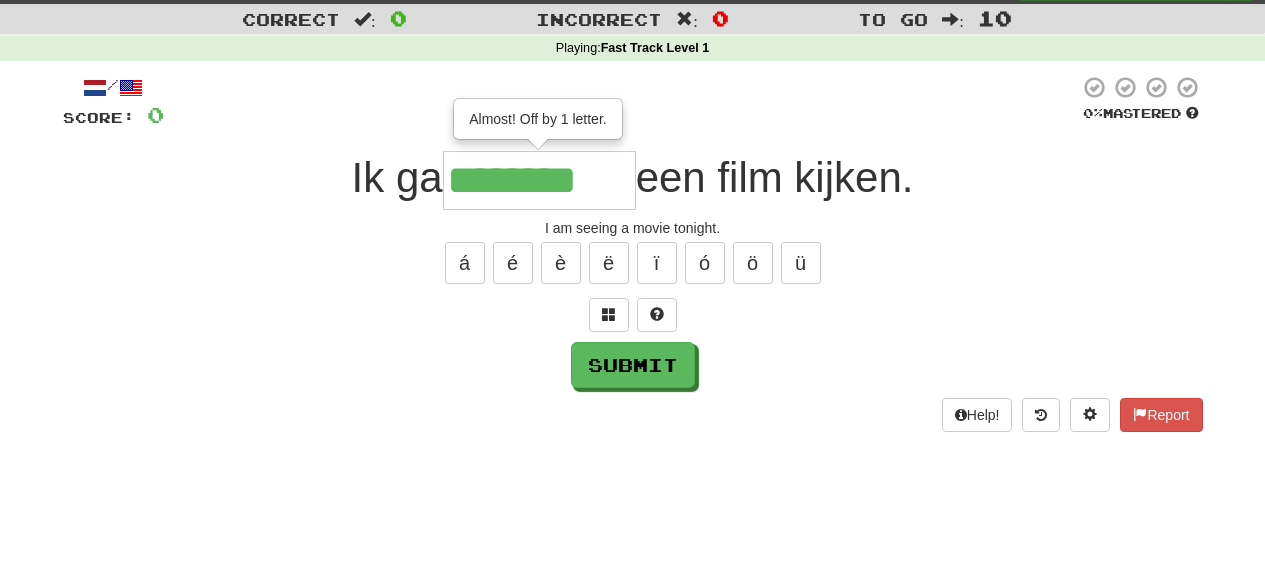type on "********" 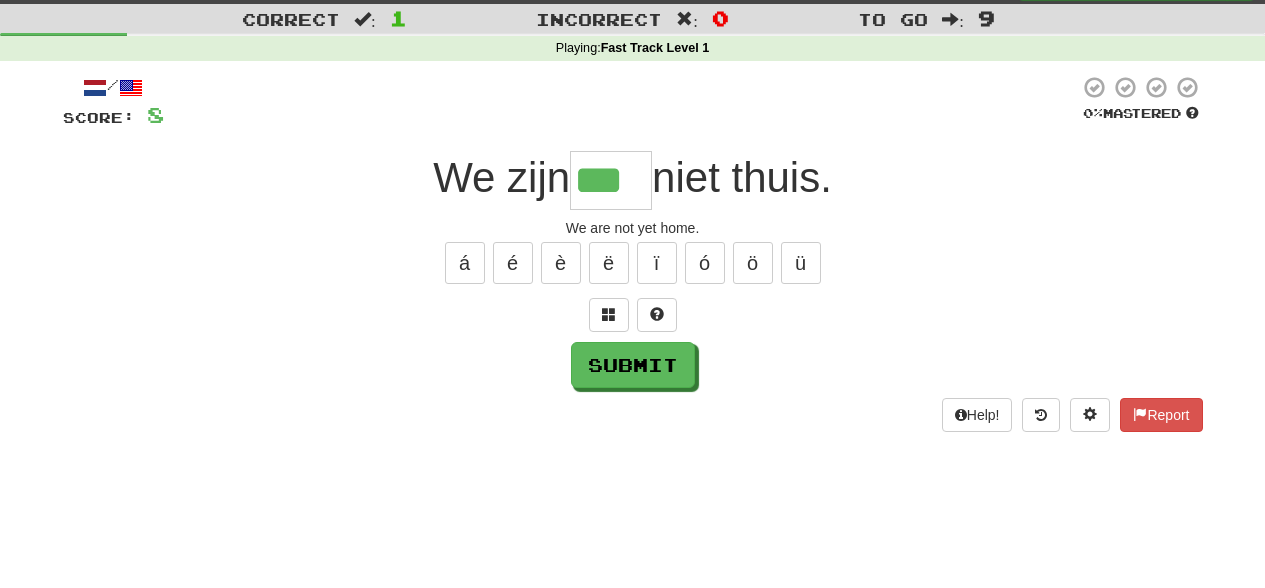 type on "***" 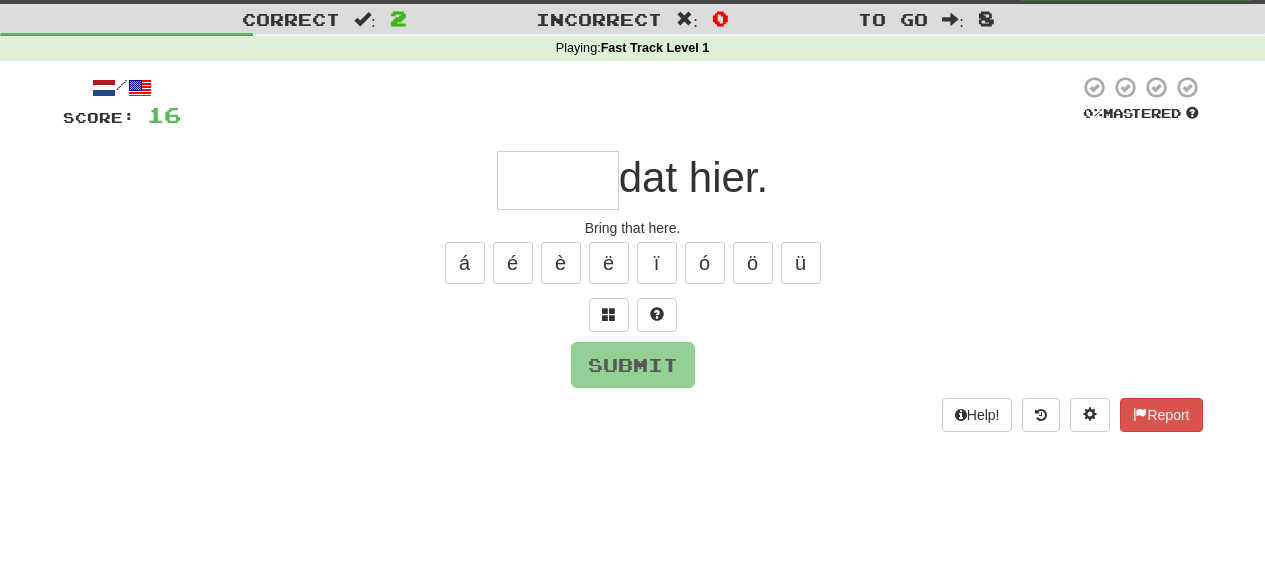 type on "*" 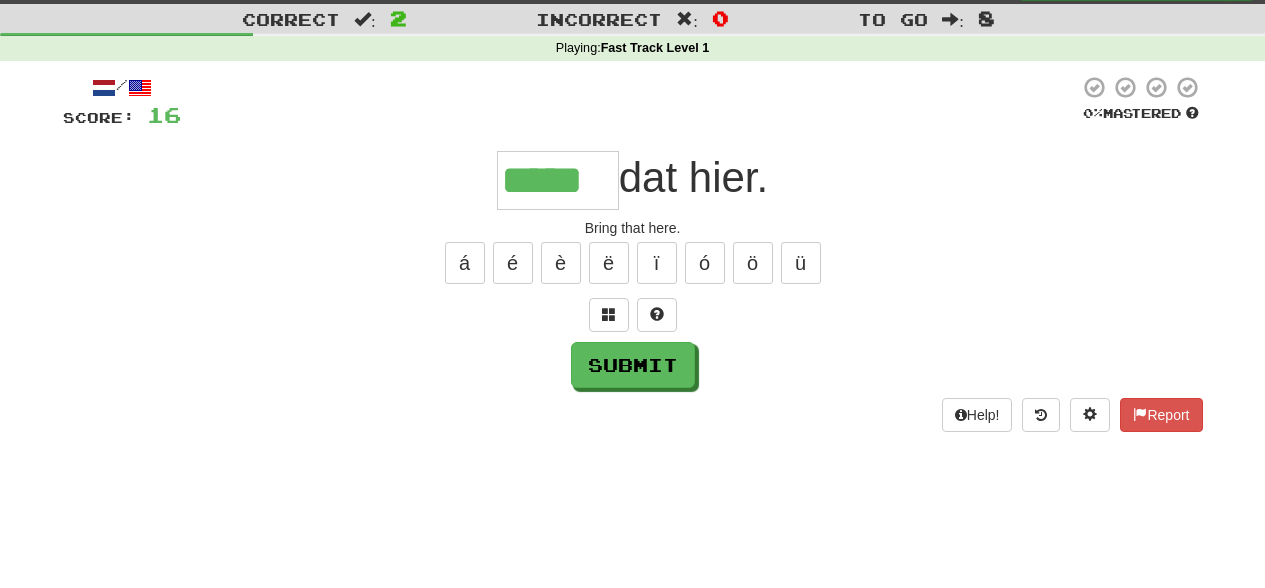 type on "*****" 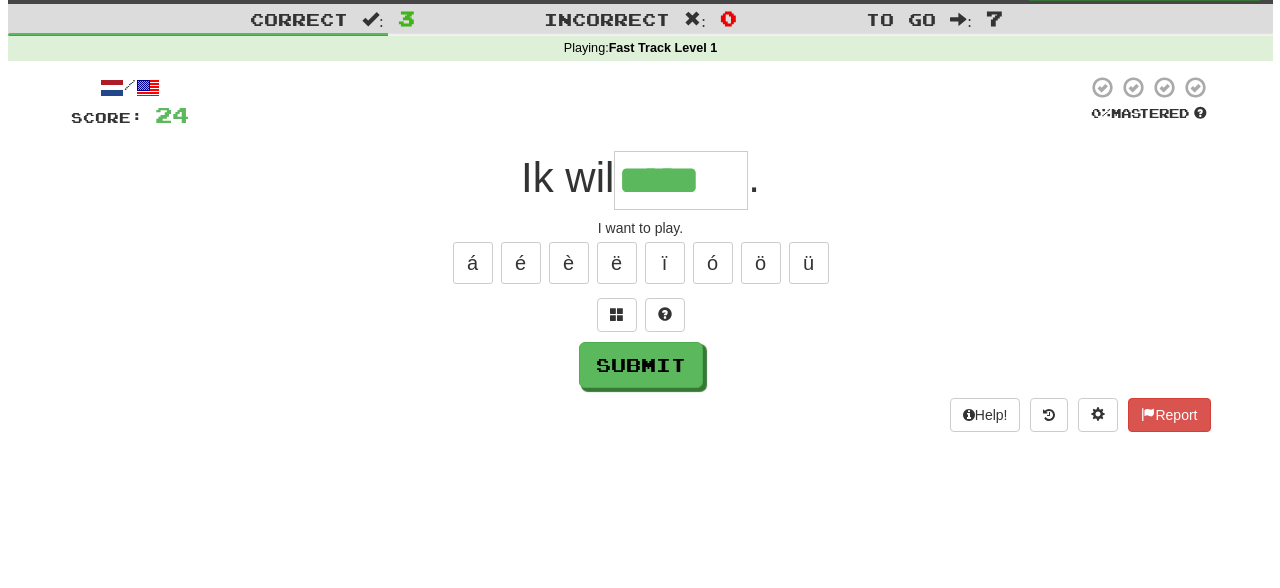 scroll, scrollTop: 0, scrollLeft: 0, axis: both 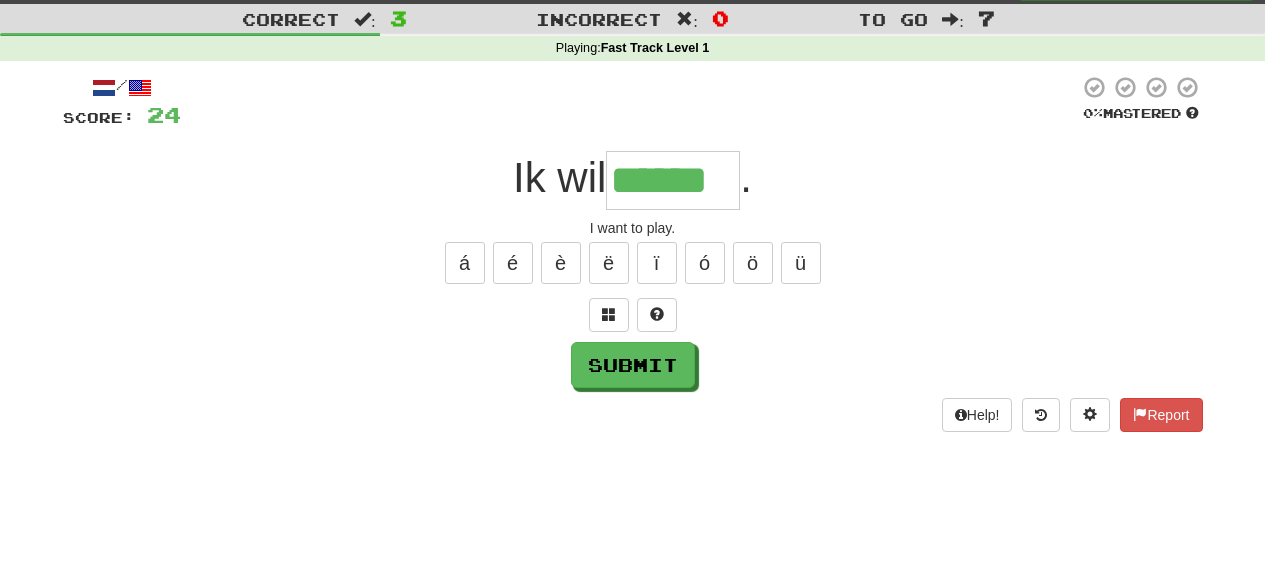 type on "******" 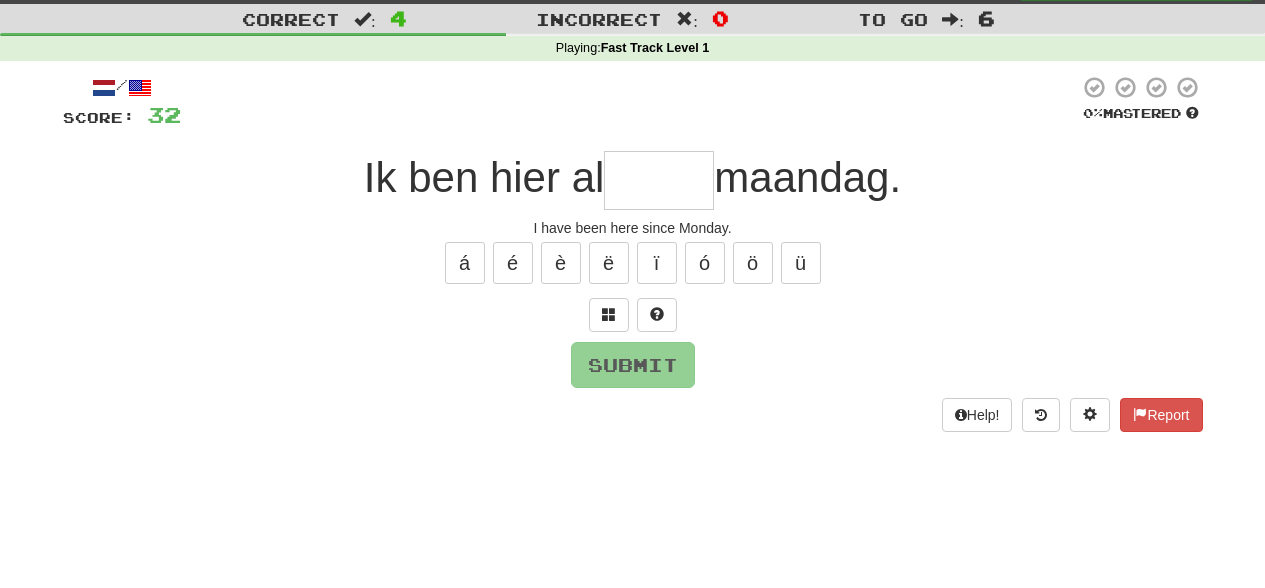 type on "*" 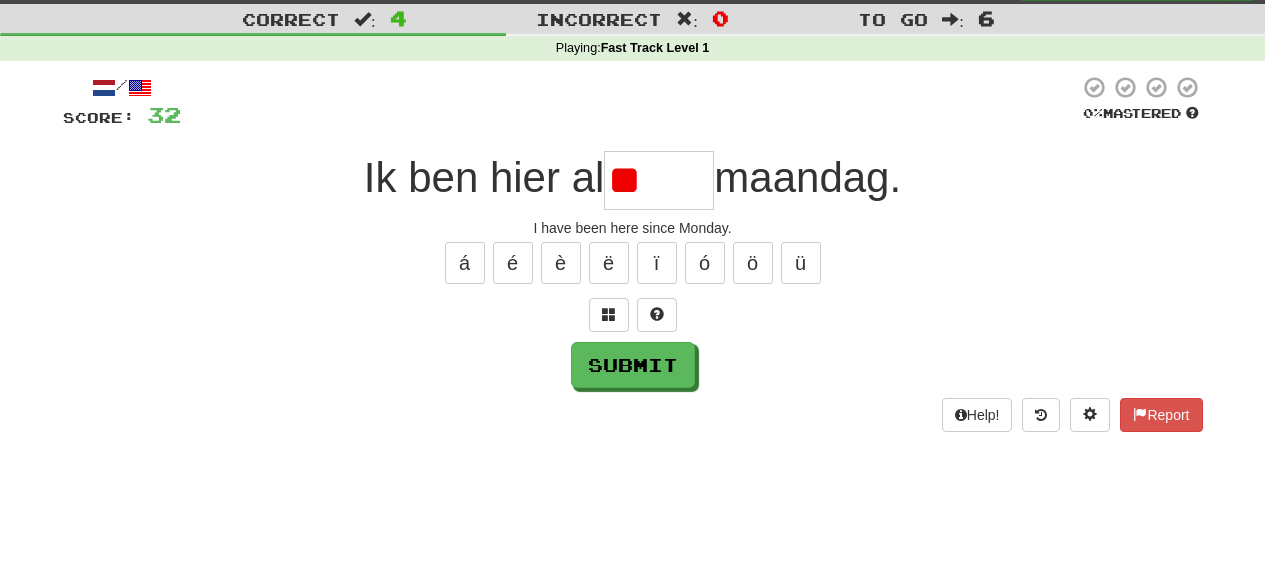 type on "*" 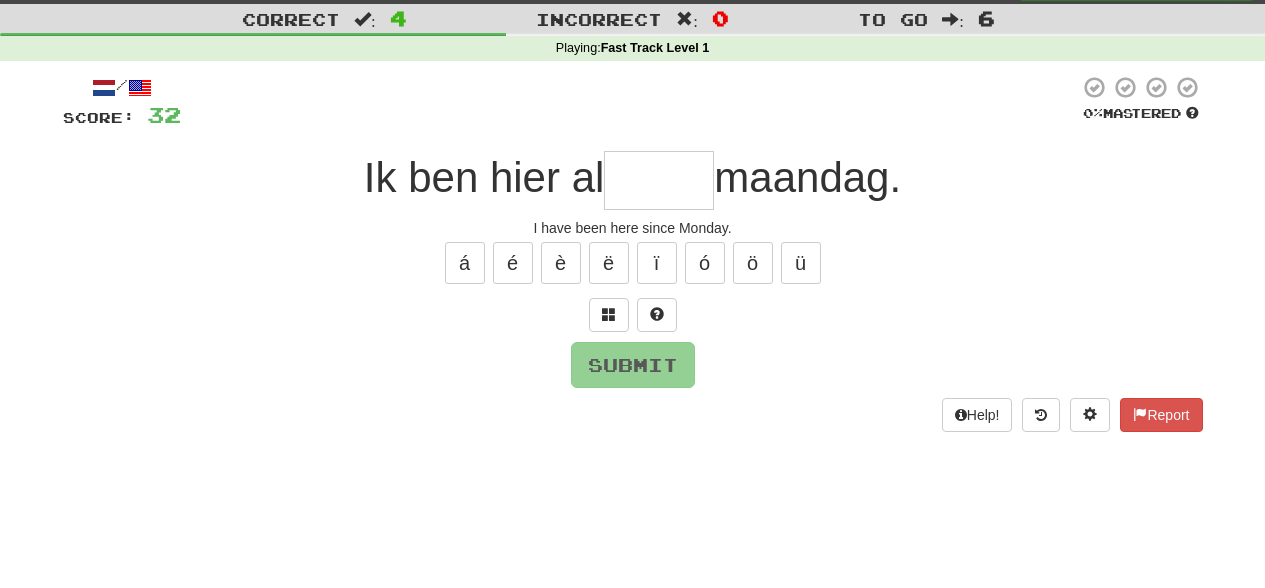 type on "*" 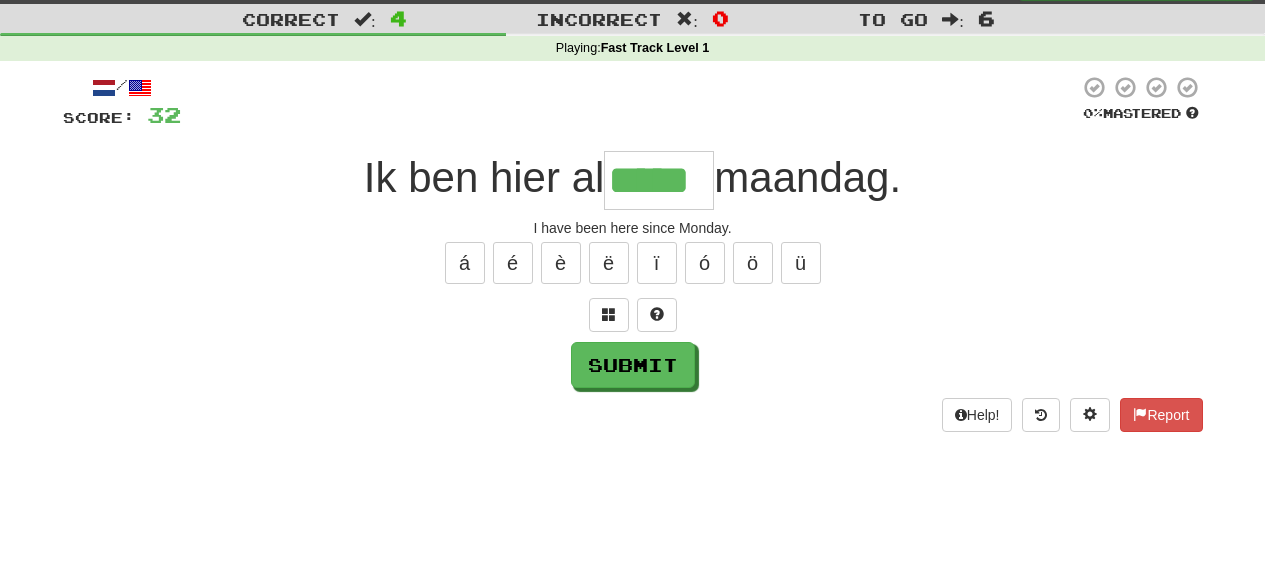 type on "*****" 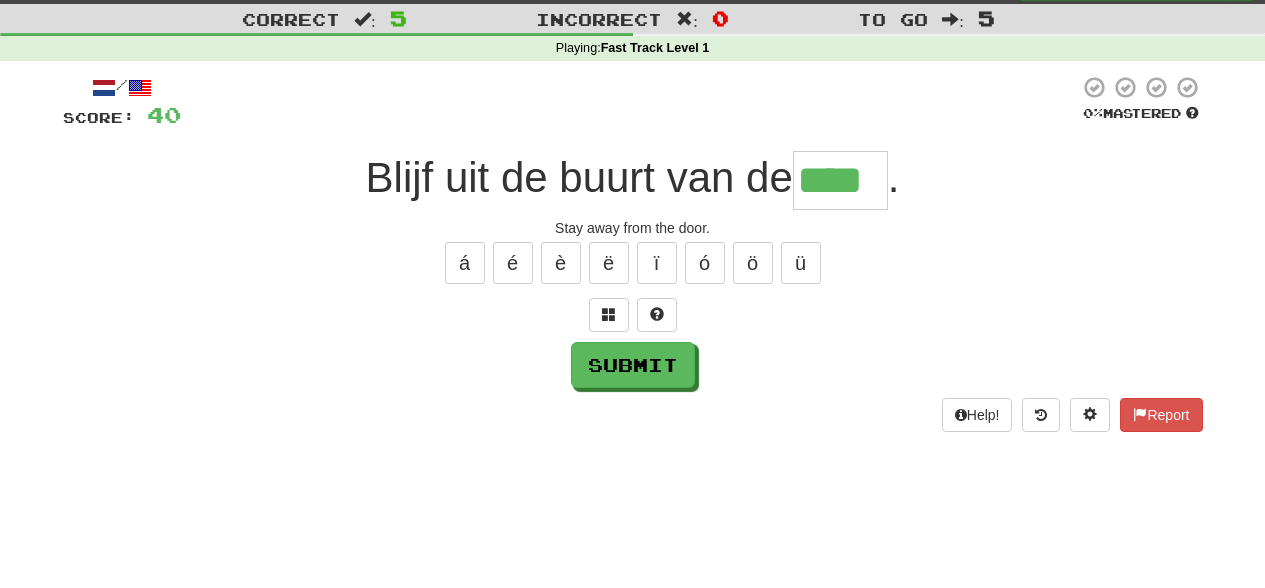 type on "****" 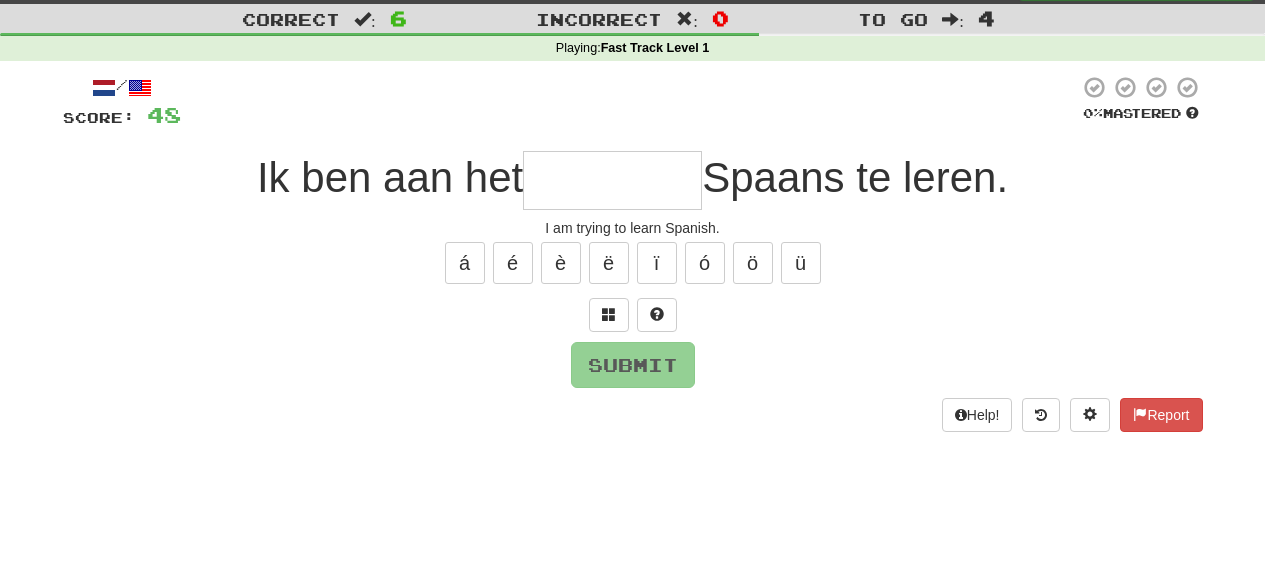 type on "*" 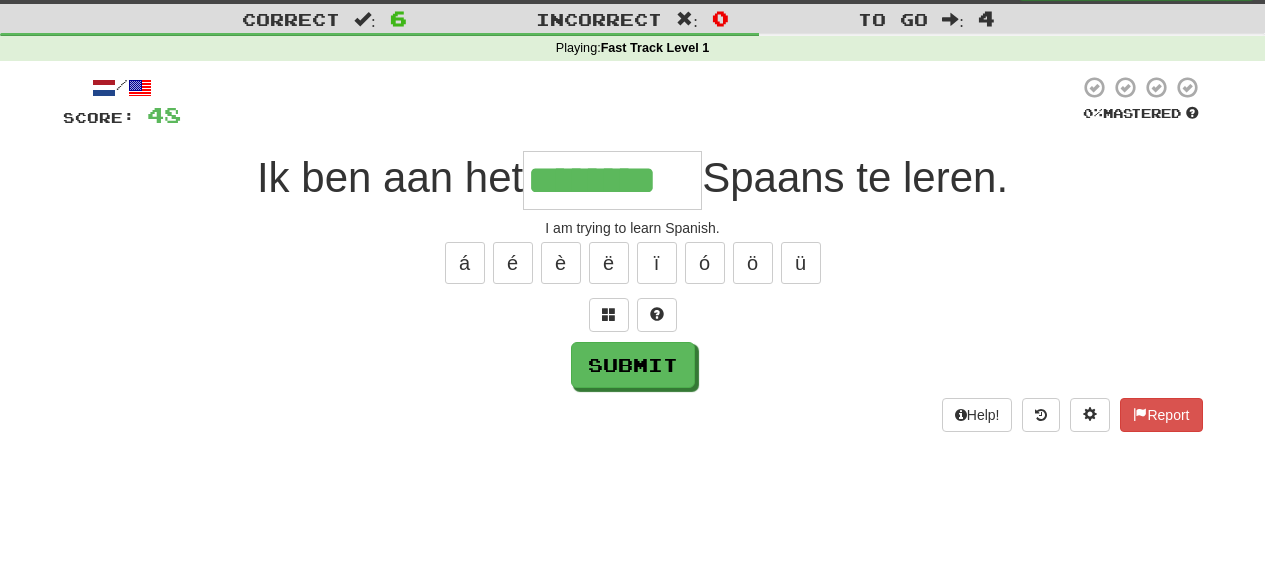type on "********" 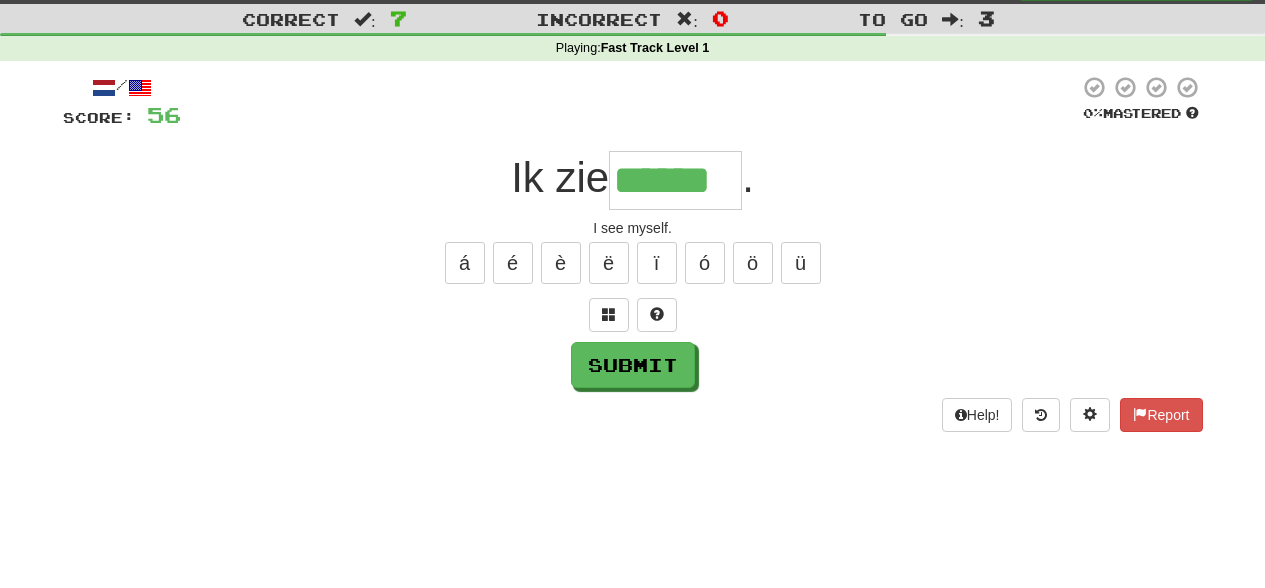 type on "******" 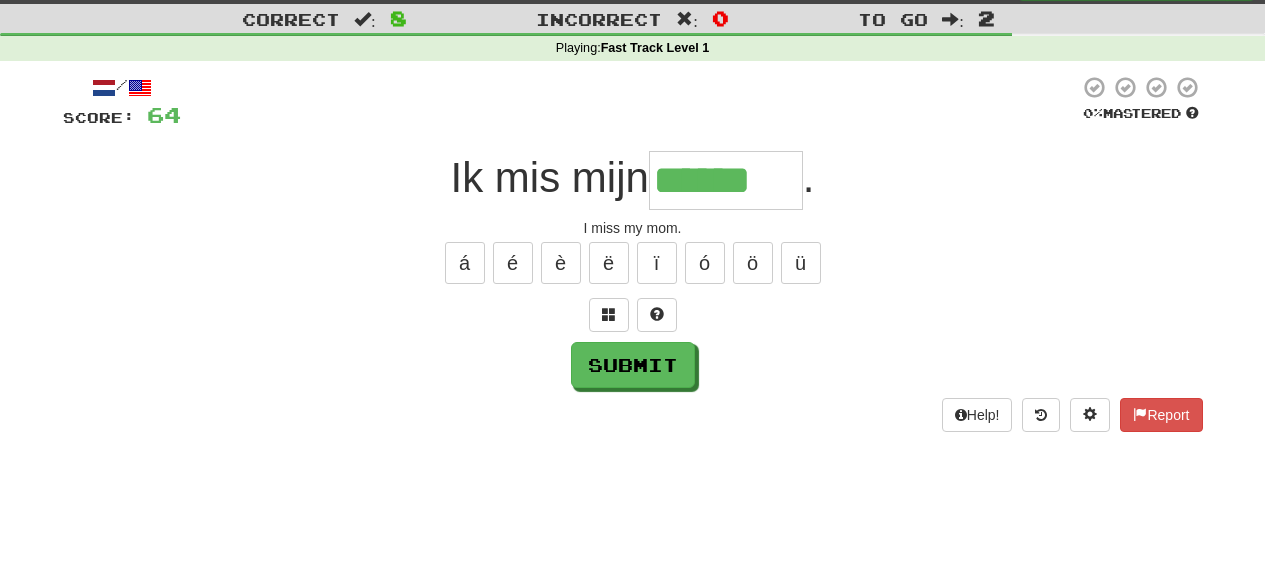 type on "******" 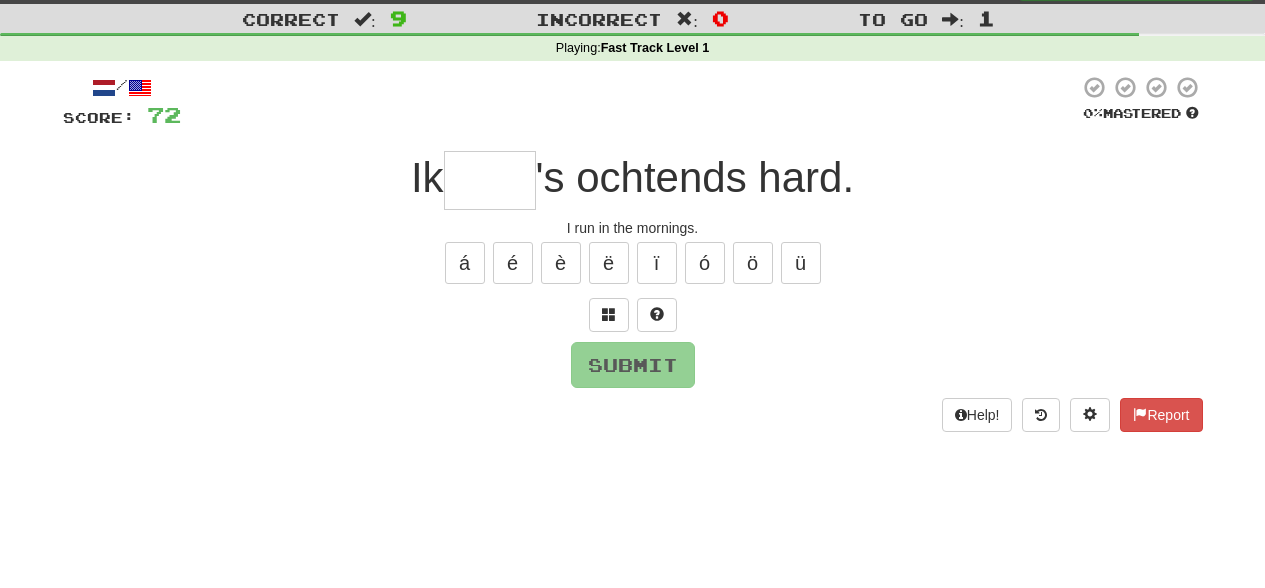 type on "*" 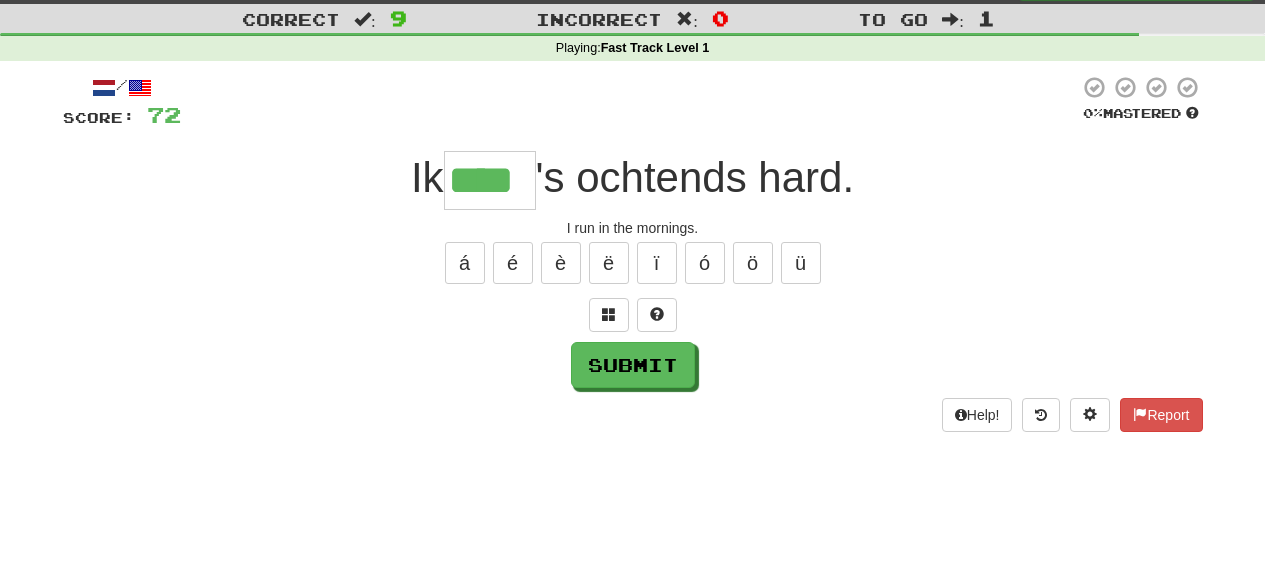type on "****" 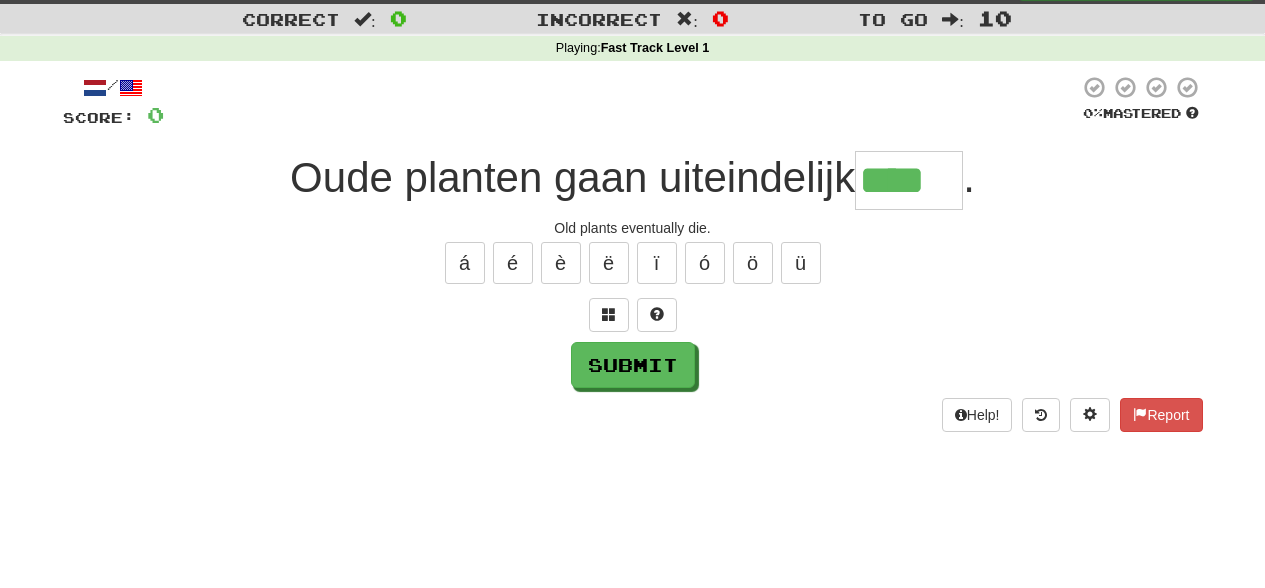 type on "****" 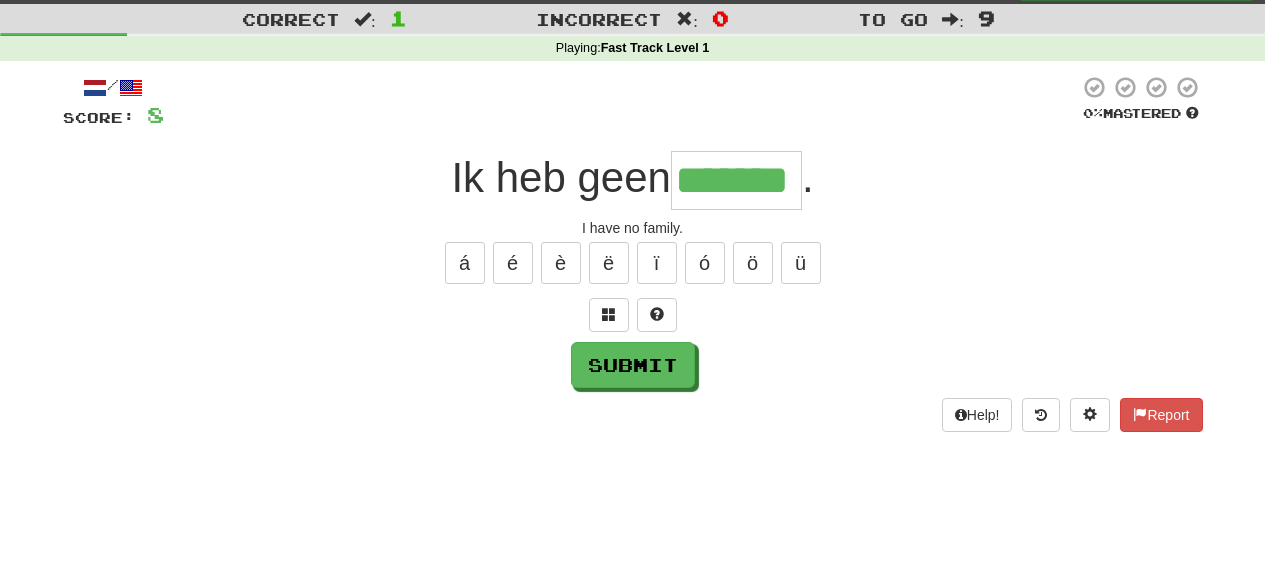 type on "*******" 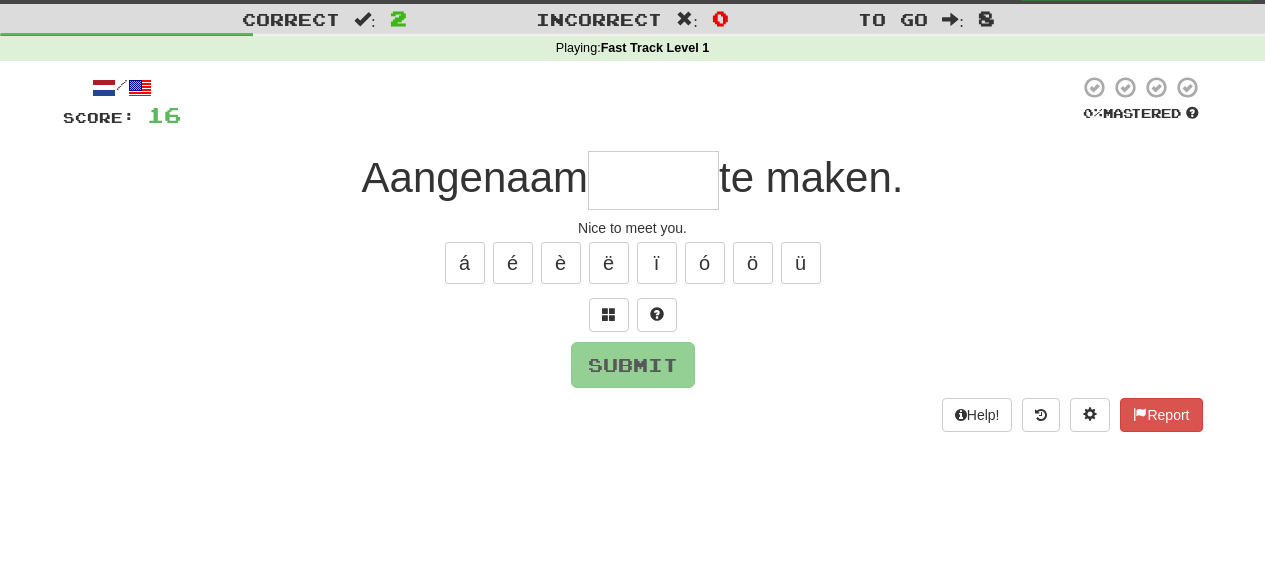 type on "*" 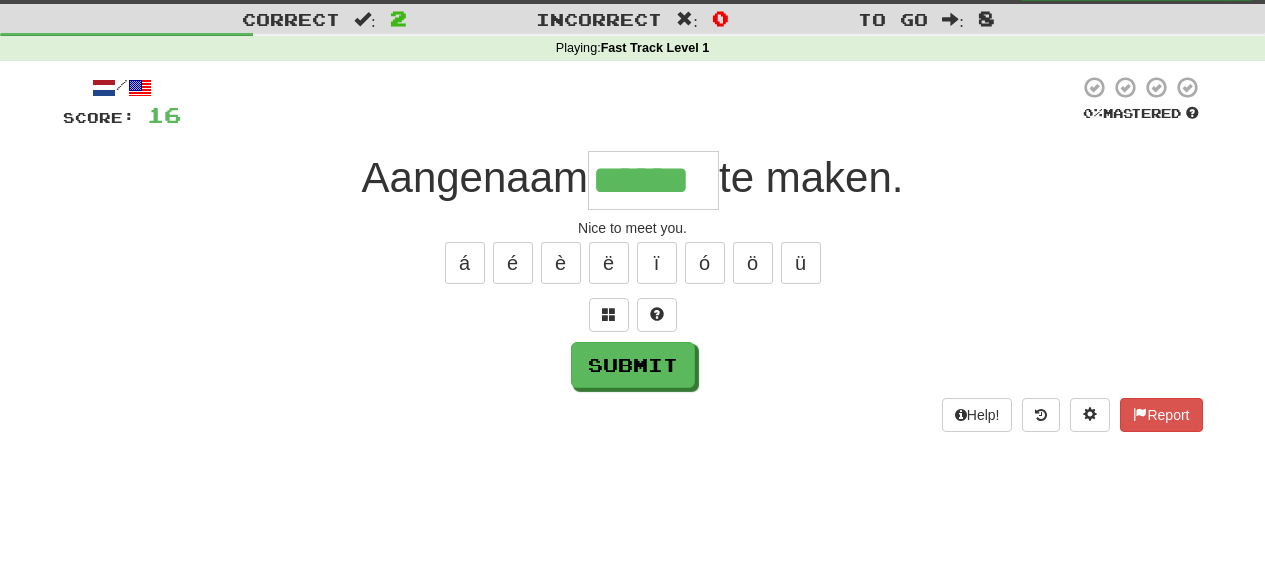type on "******" 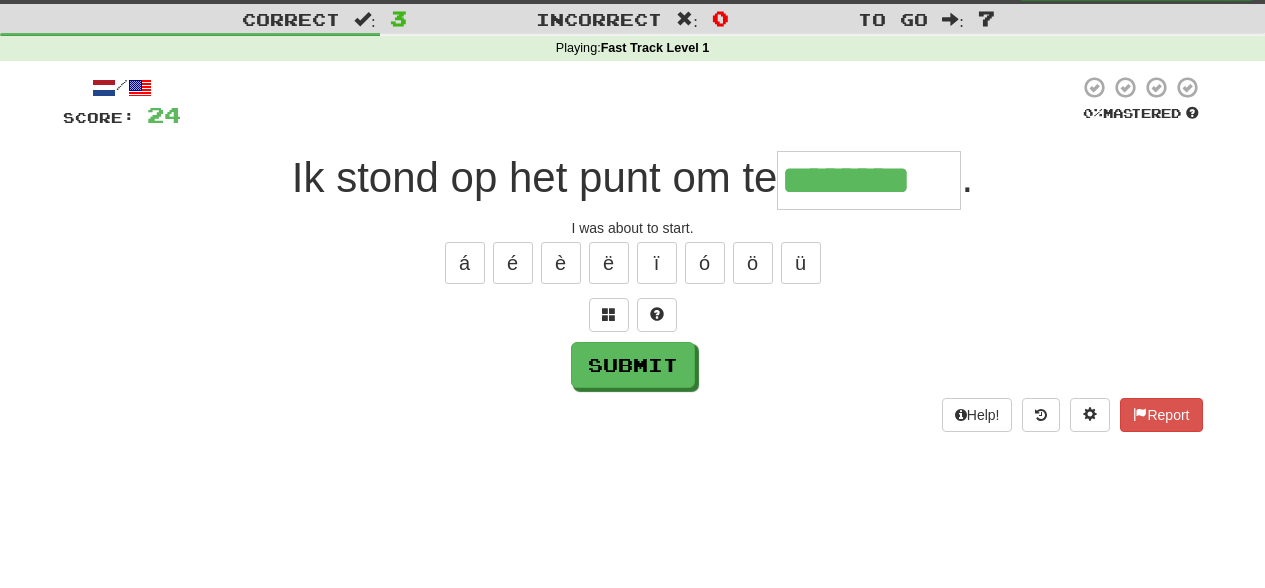 type on "********" 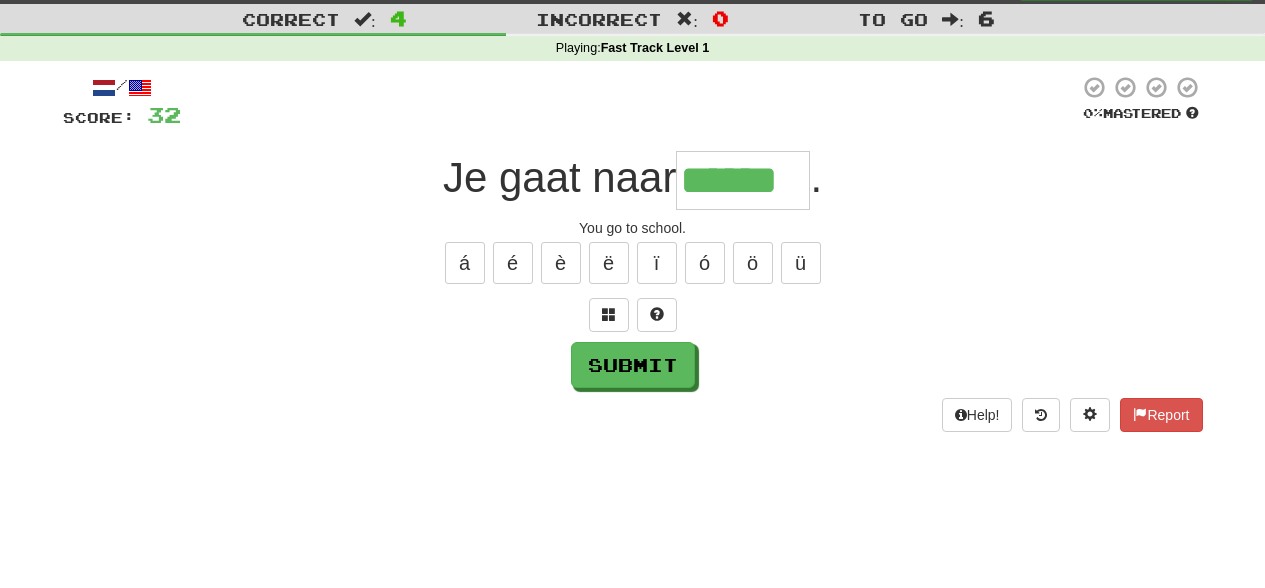 type on "******" 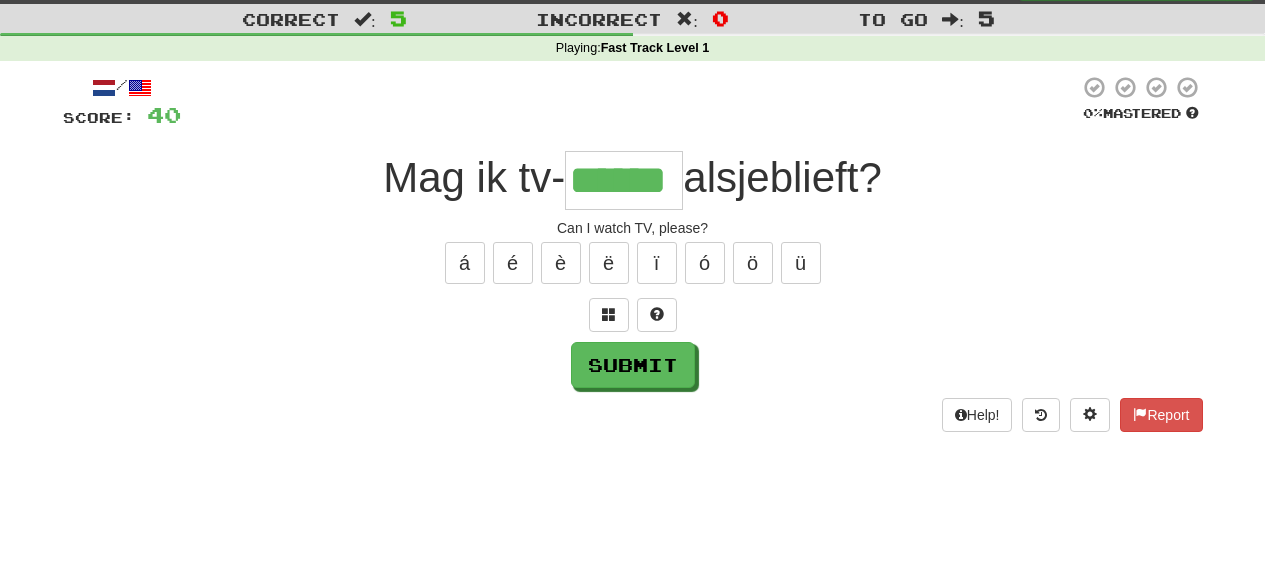 type on "******" 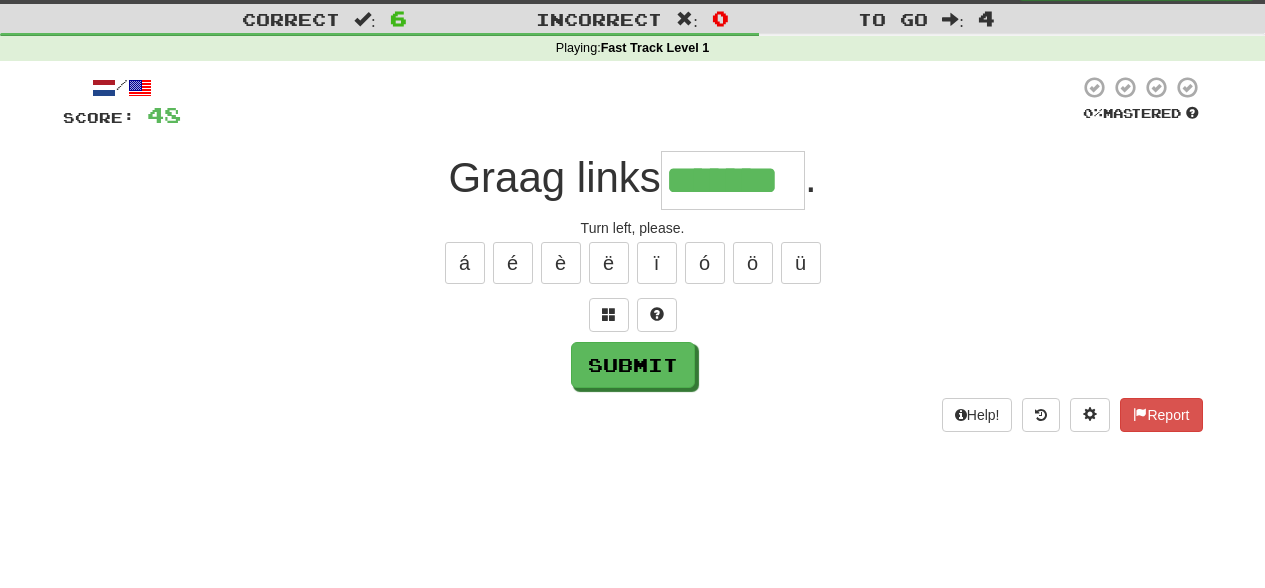 type on "*******" 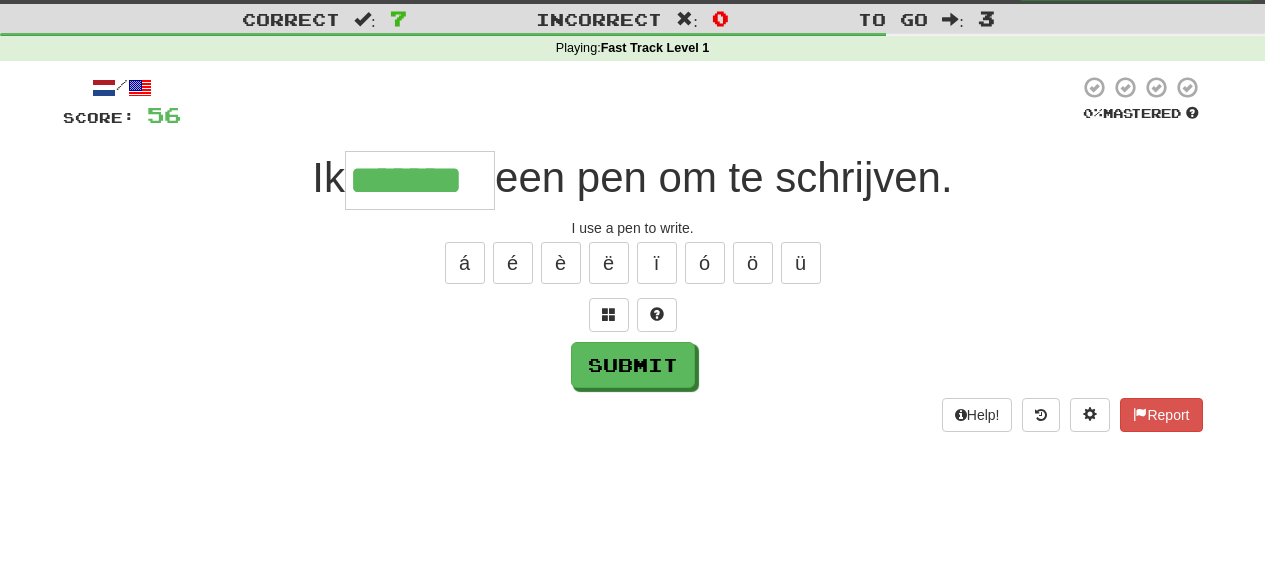 type on "*******" 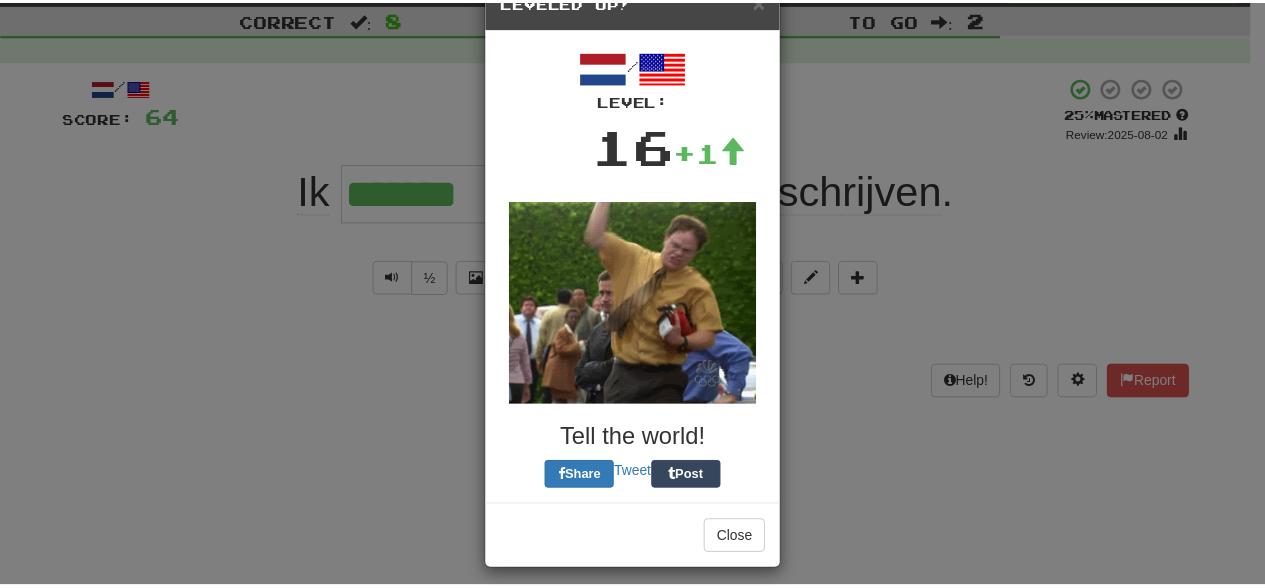 scroll, scrollTop: 67, scrollLeft: 0, axis: vertical 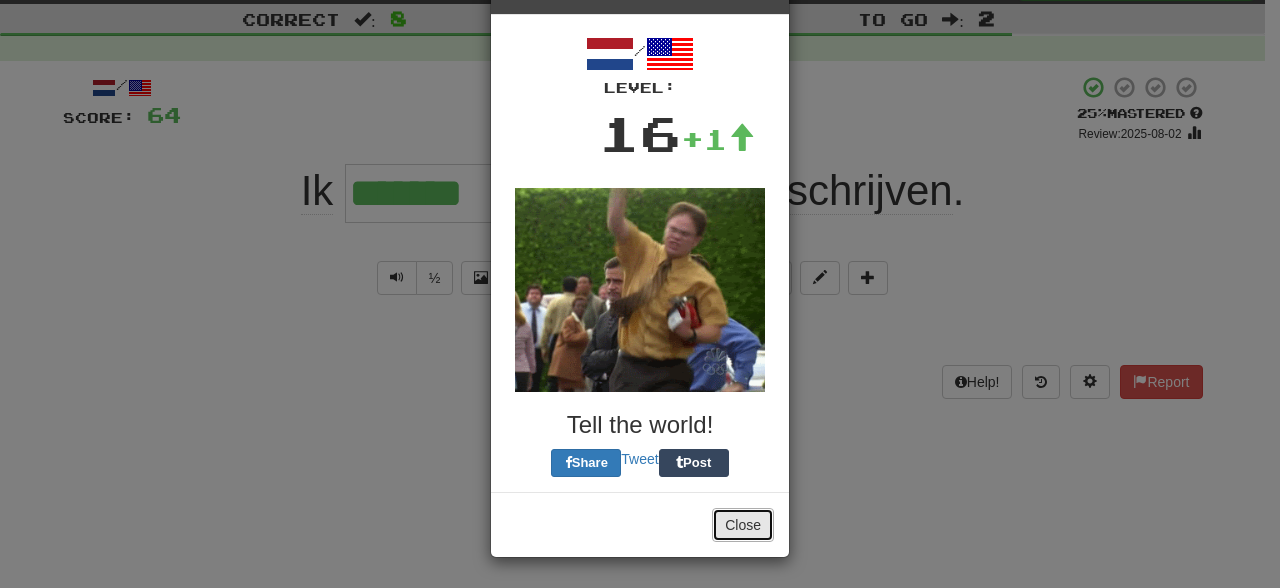 click on "Close" at bounding box center [743, 525] 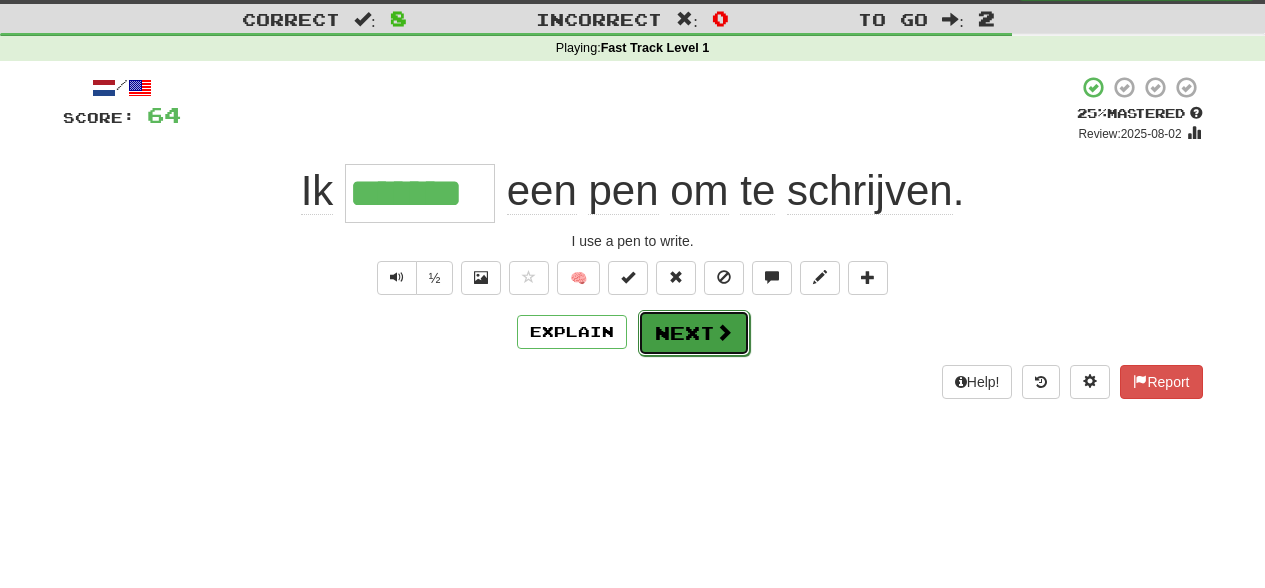 click on "Next" at bounding box center (694, 333) 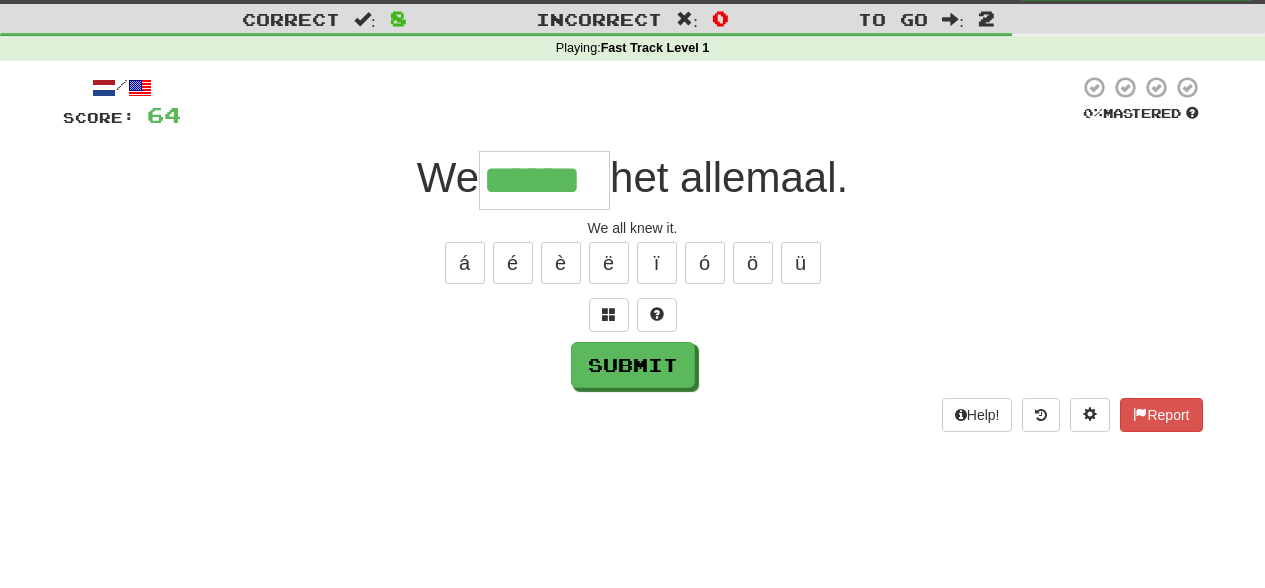 type on "******" 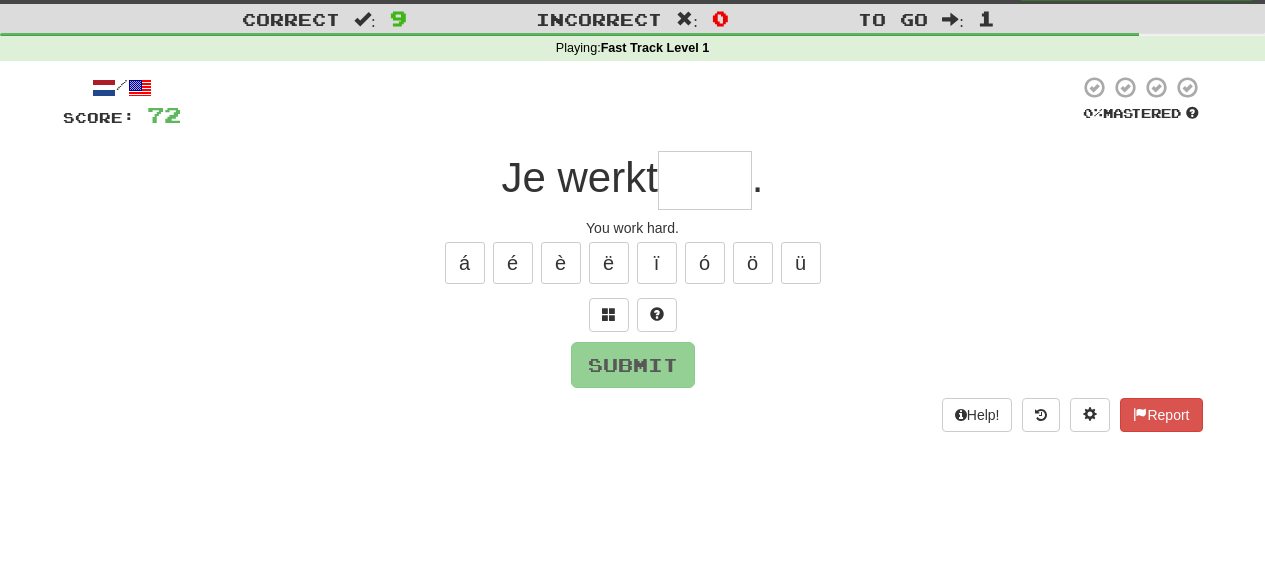 type on "*" 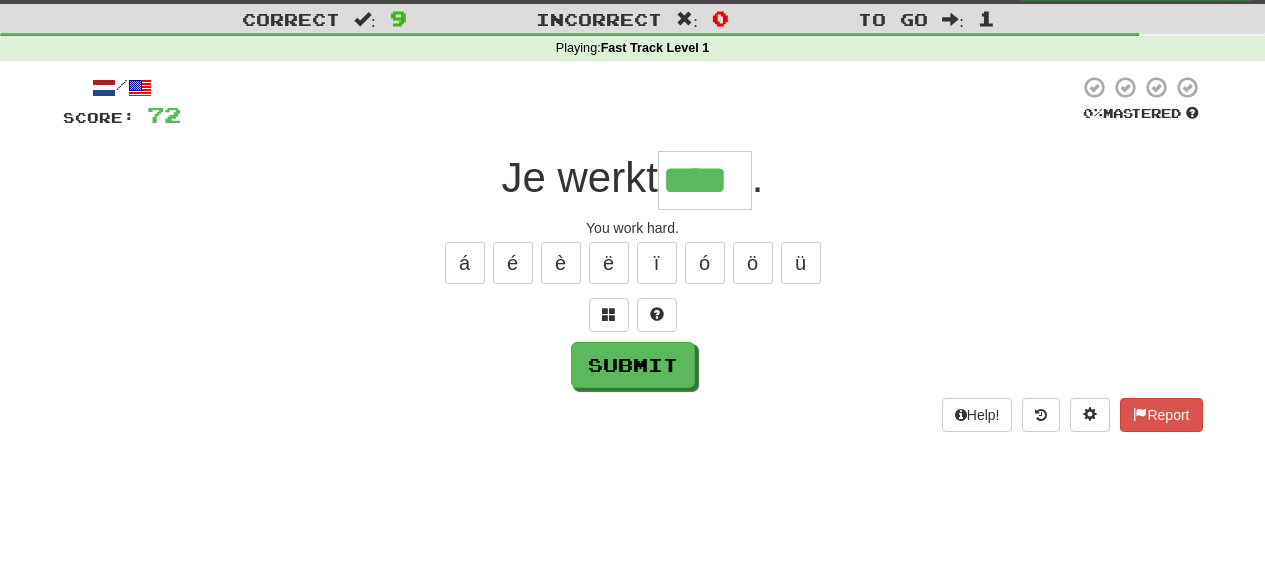 type on "****" 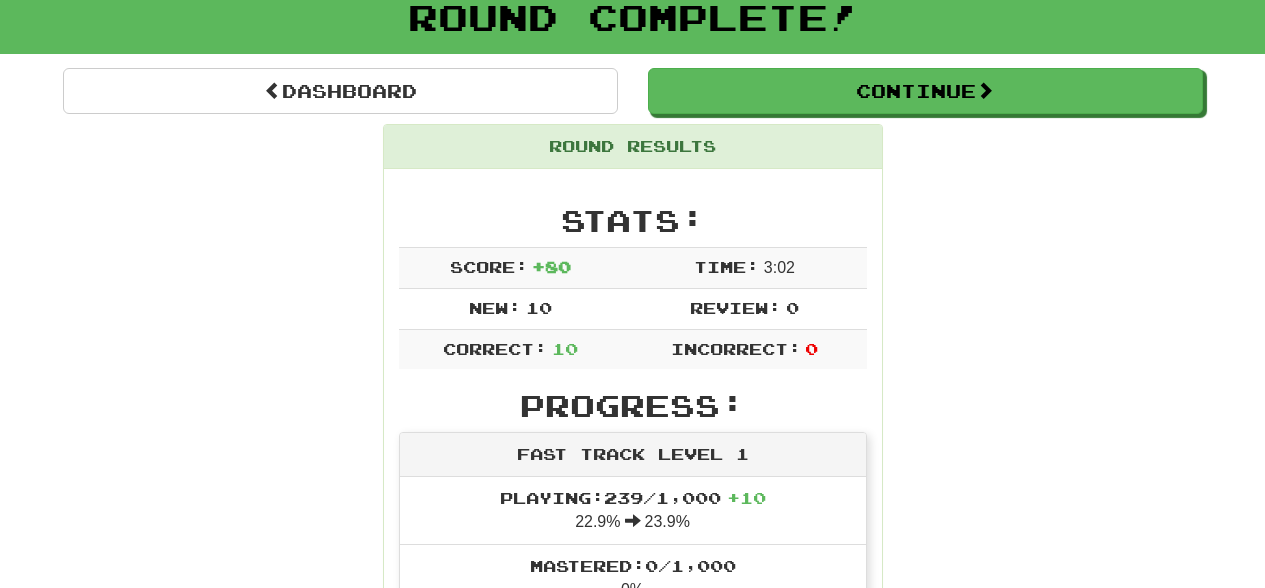 scroll, scrollTop: 50, scrollLeft: 0, axis: vertical 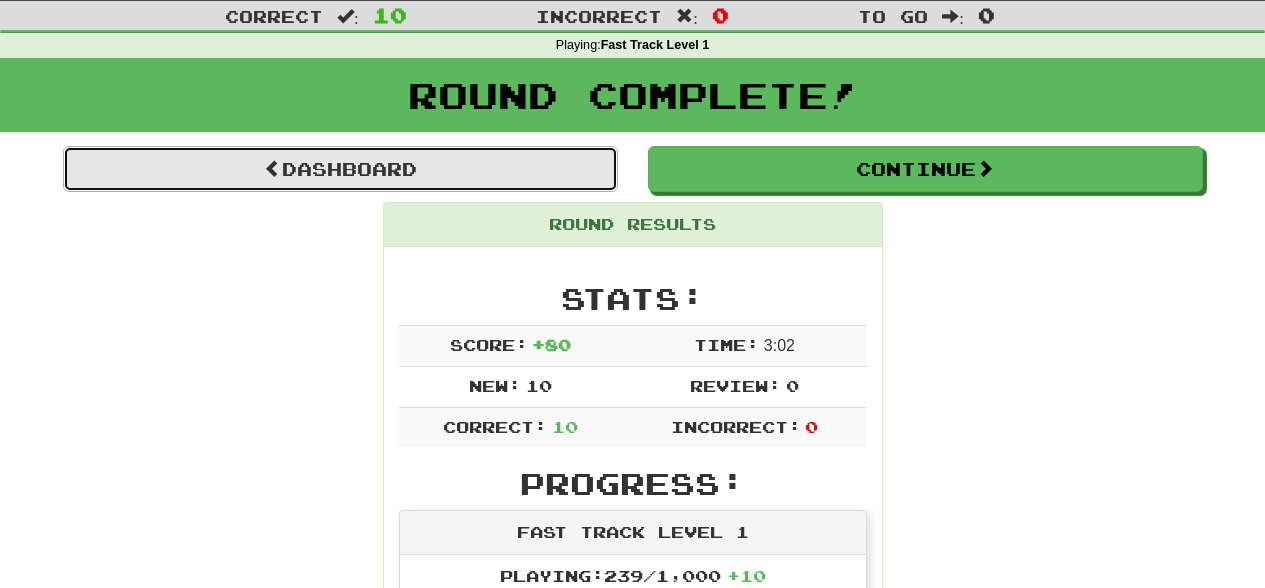 click on "Dashboard" at bounding box center [340, 169] 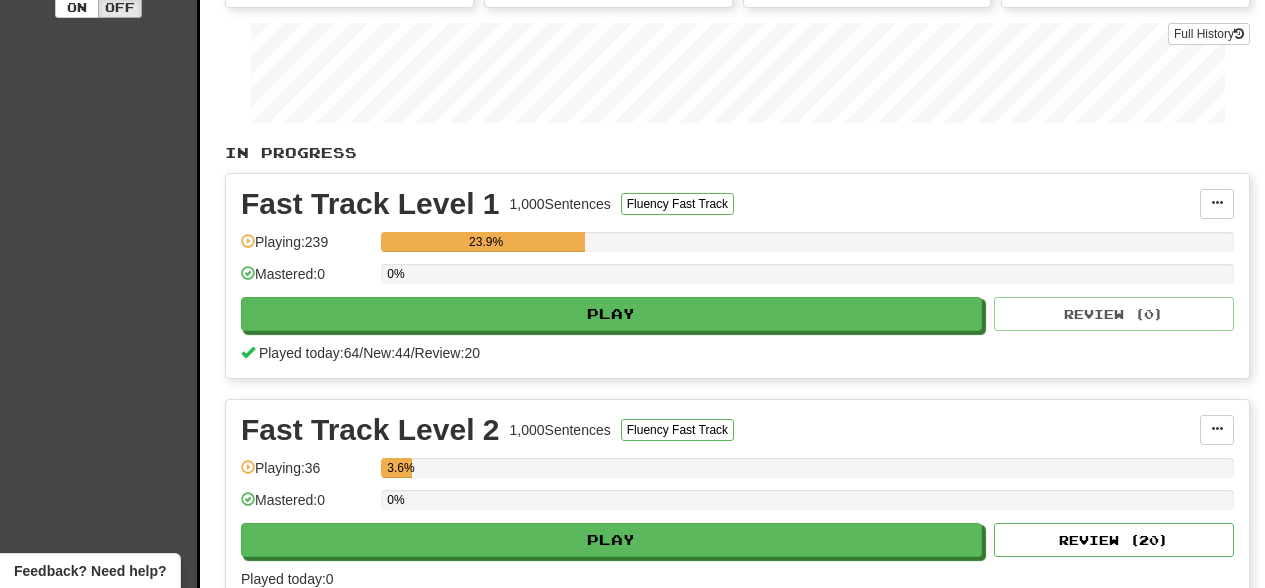 scroll, scrollTop: 0, scrollLeft: 0, axis: both 